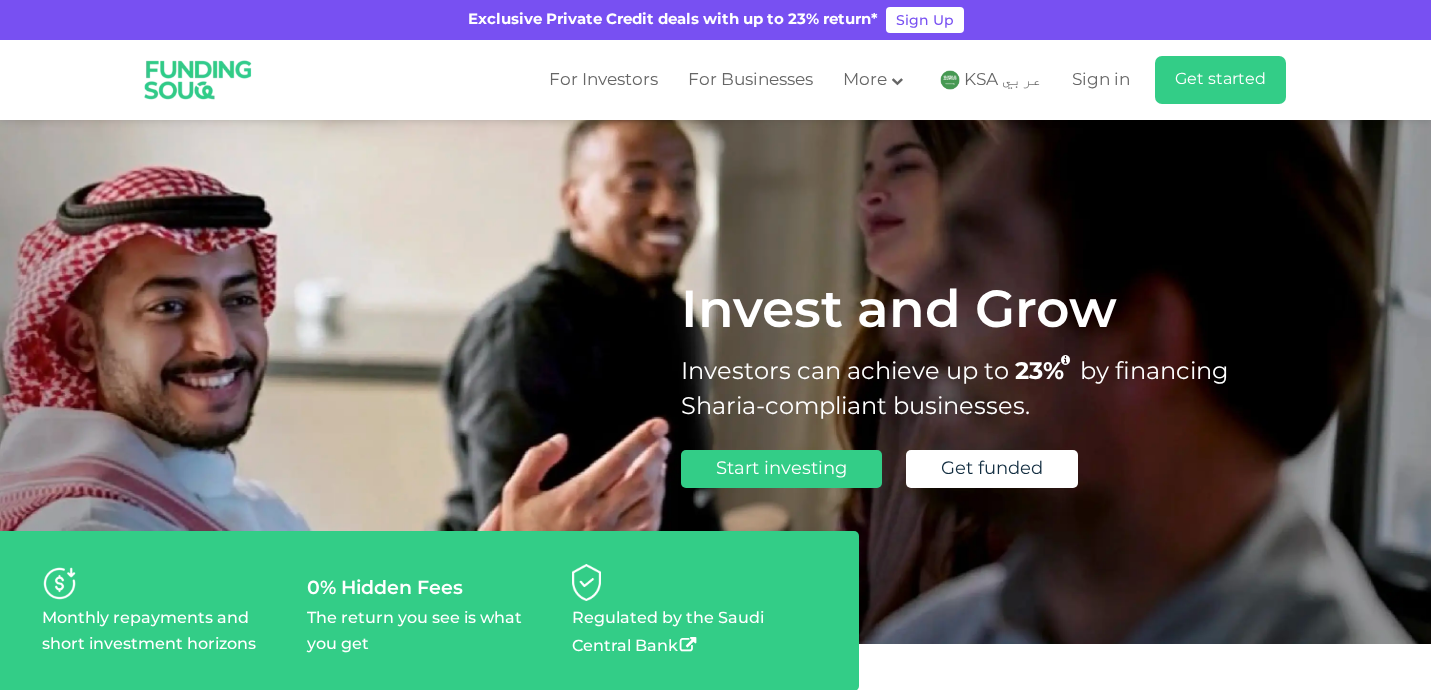 scroll, scrollTop: 0, scrollLeft: 0, axis: both 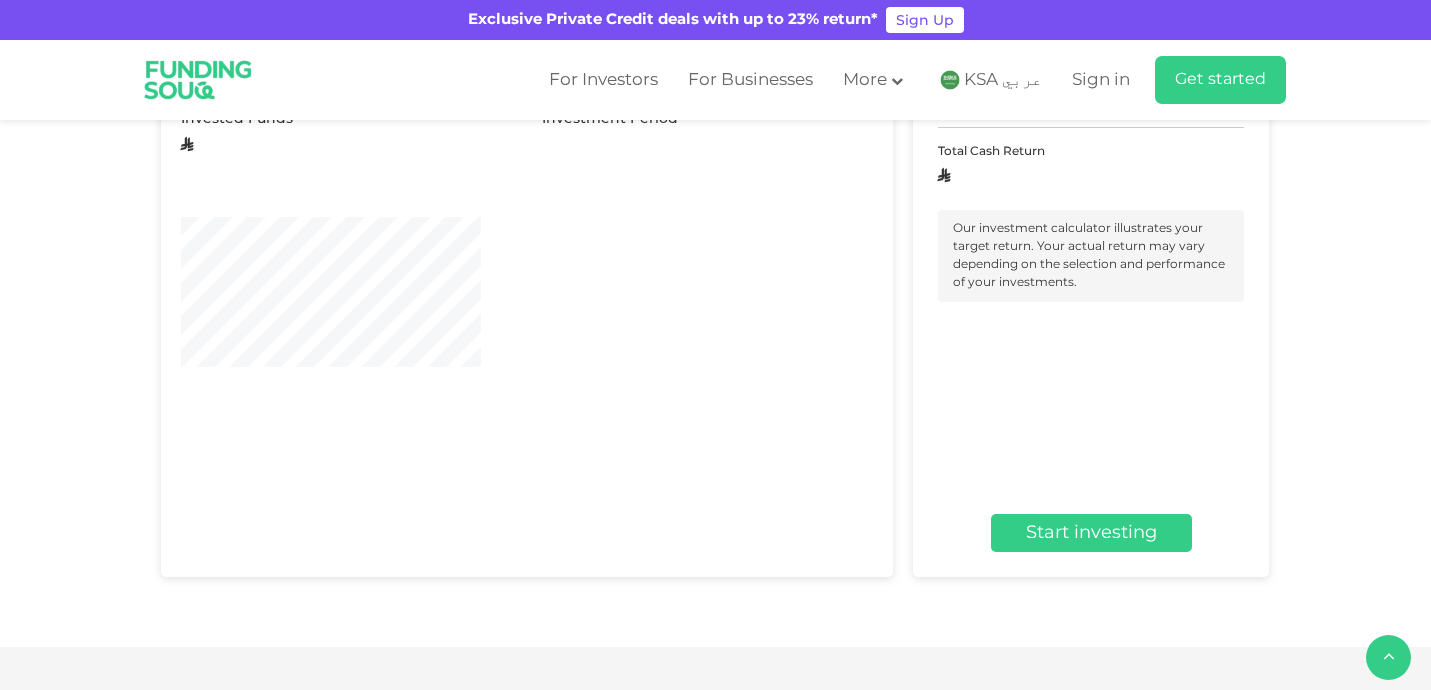 type 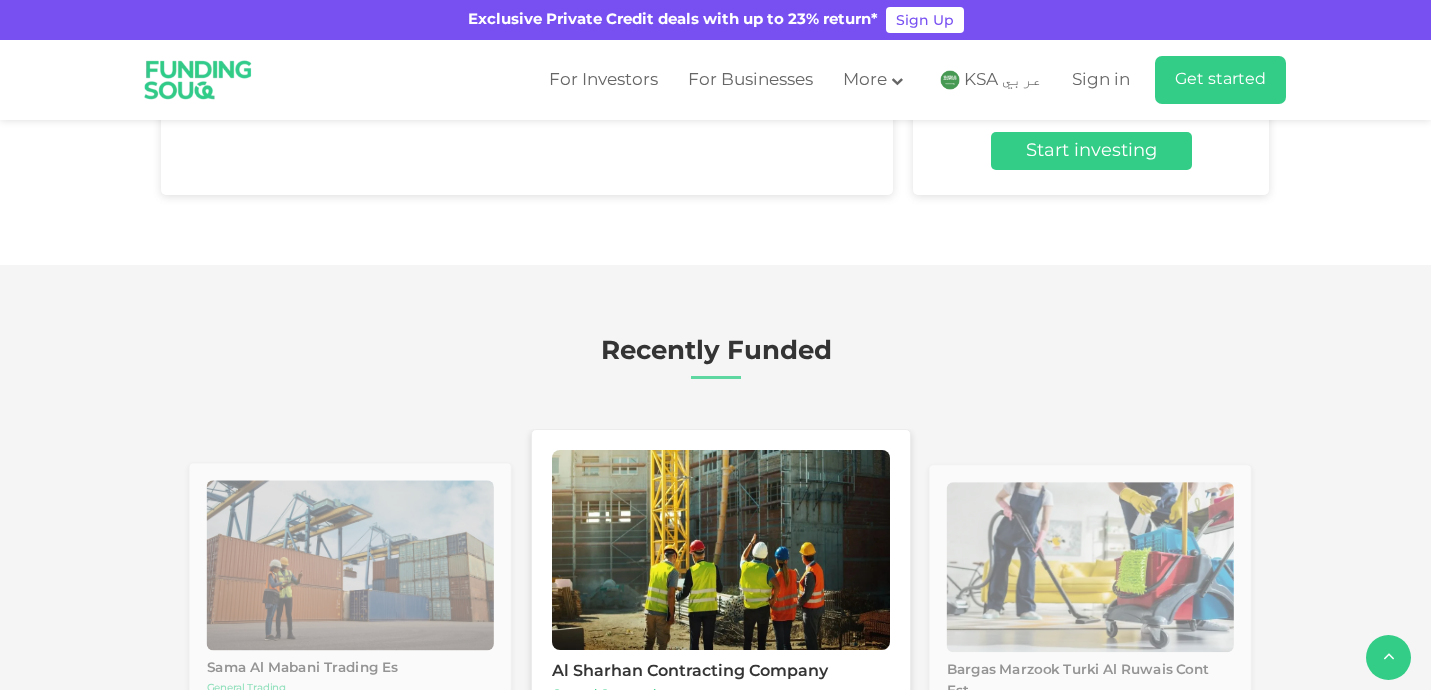 type on "4" 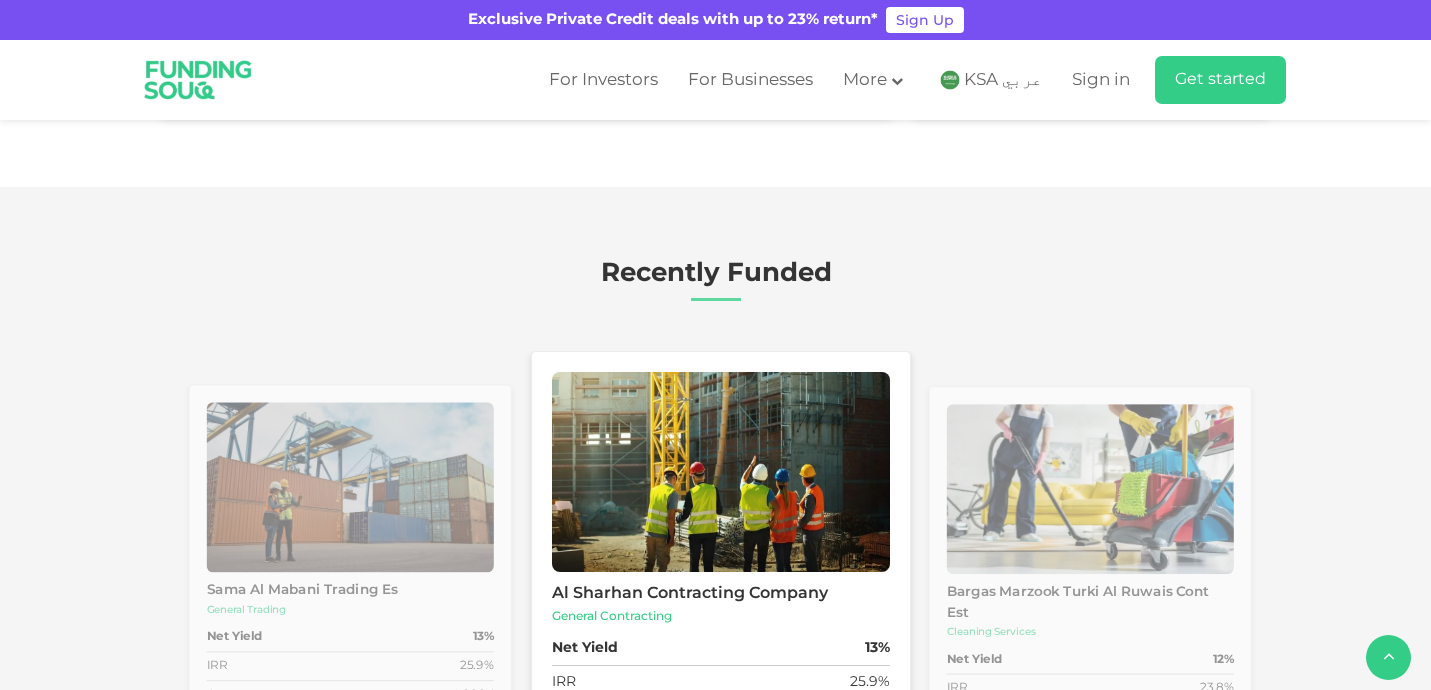 scroll, scrollTop: 2531, scrollLeft: 0, axis: vertical 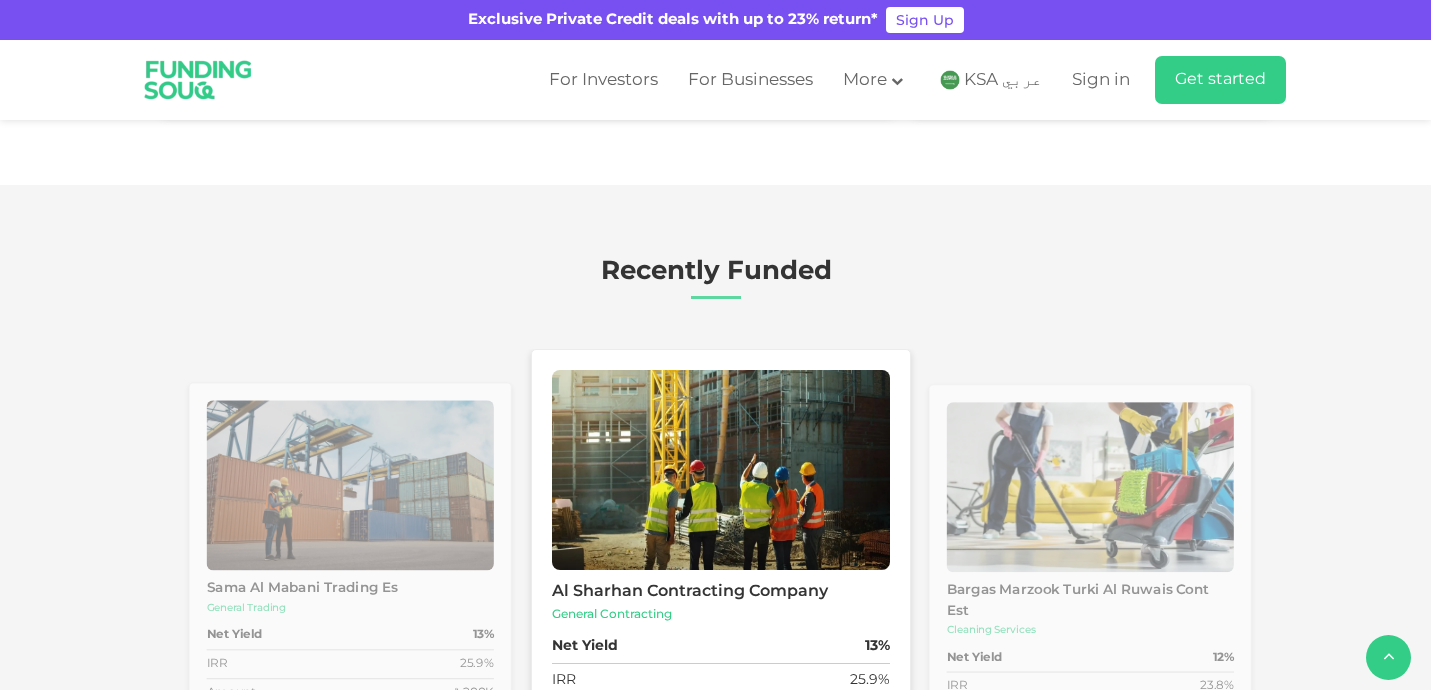 type on "1000000" 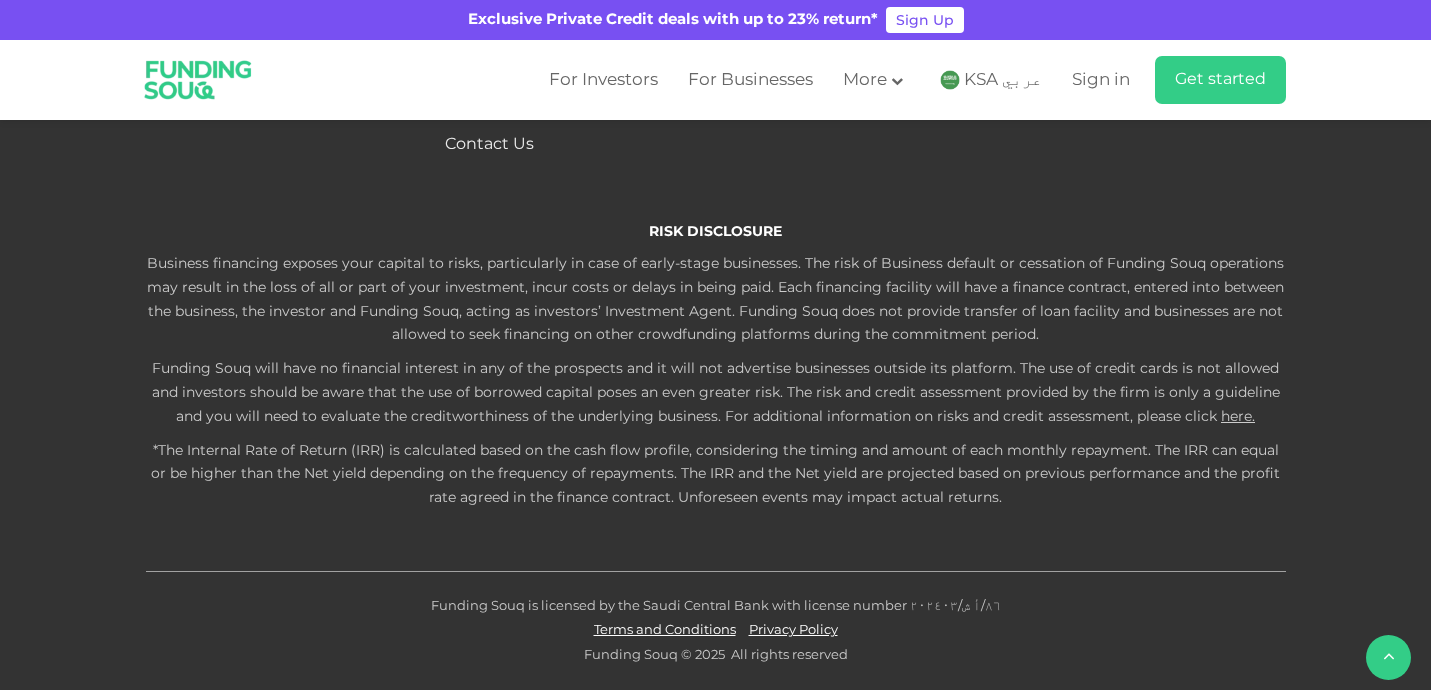 scroll, scrollTop: 4587, scrollLeft: 0, axis: vertical 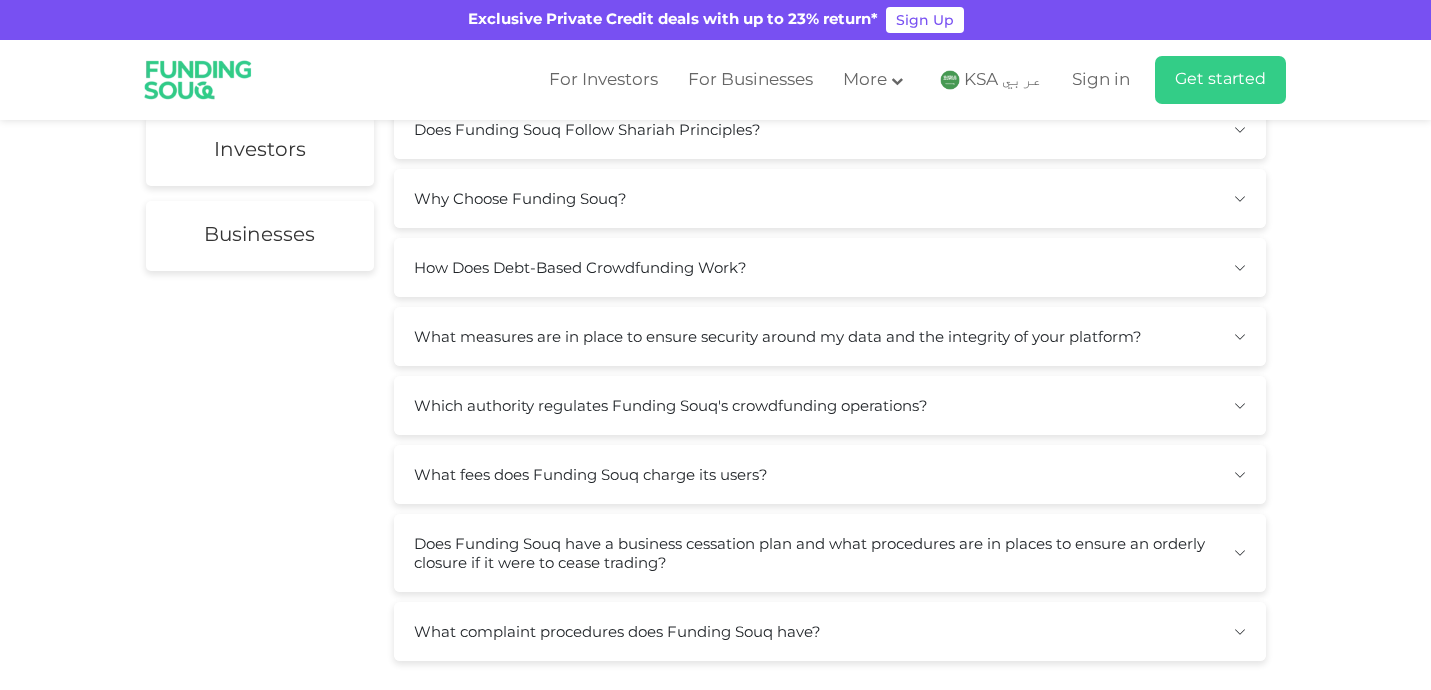 click on "What measures are in place to ensure security around my data and the integrity of your platform?" at bounding box center (830, 336) 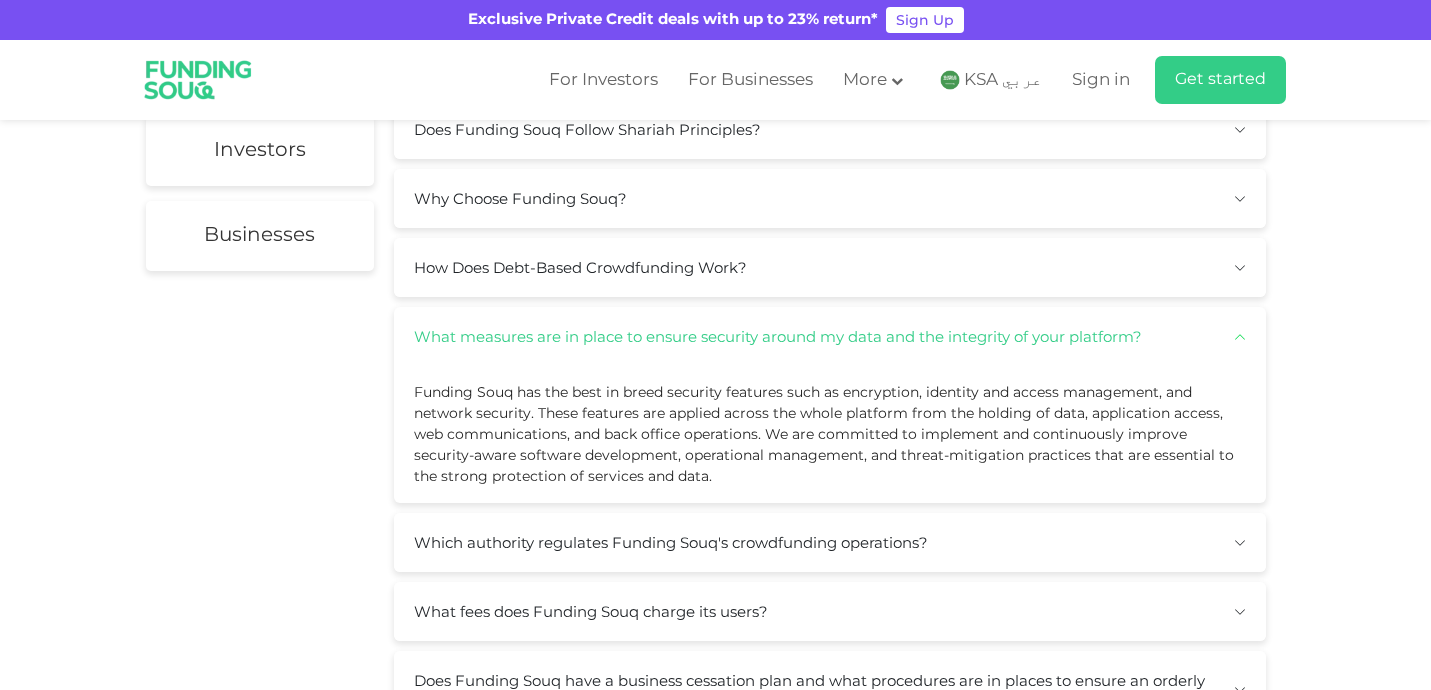 click on "What measures are in place to ensure security around my data and the integrity of your platform?" at bounding box center [830, 336] 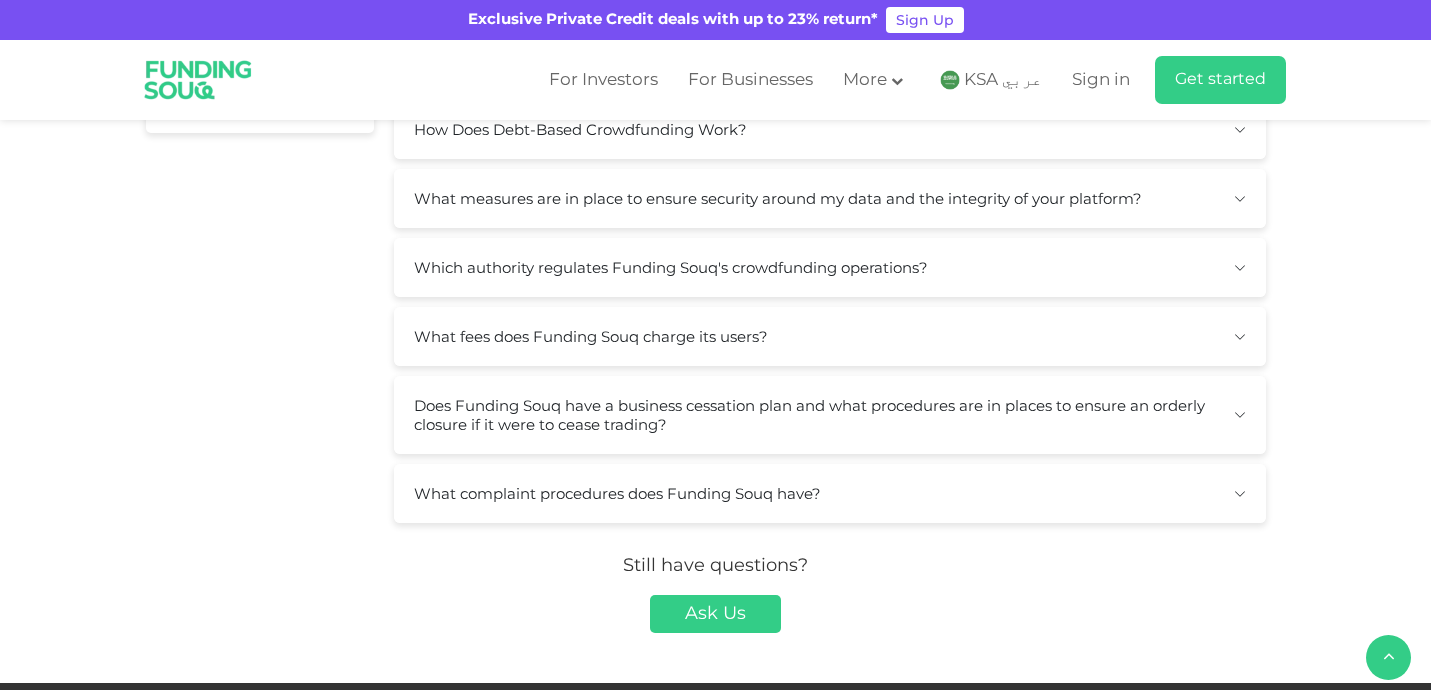scroll, scrollTop: 558, scrollLeft: 0, axis: vertical 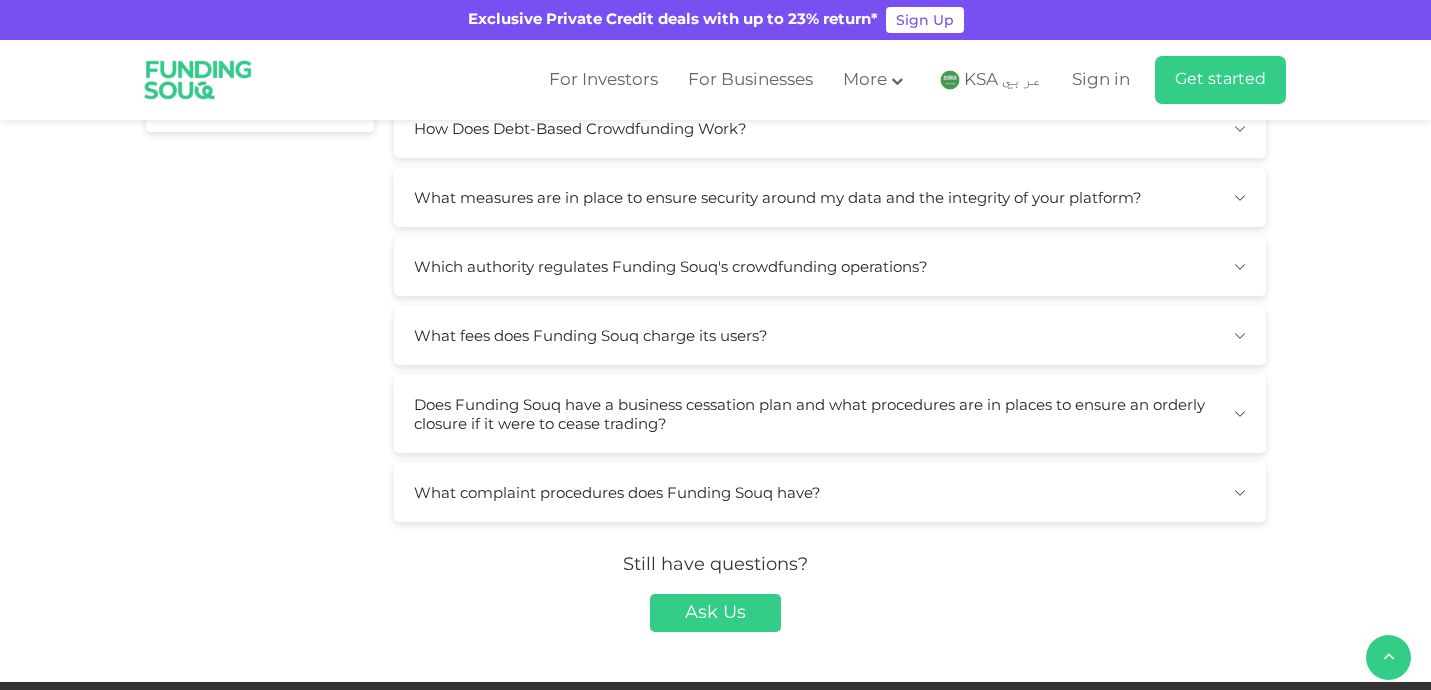 click on "Which authority regulates Funding Souq's crowdfunding operations?" at bounding box center (830, 266) 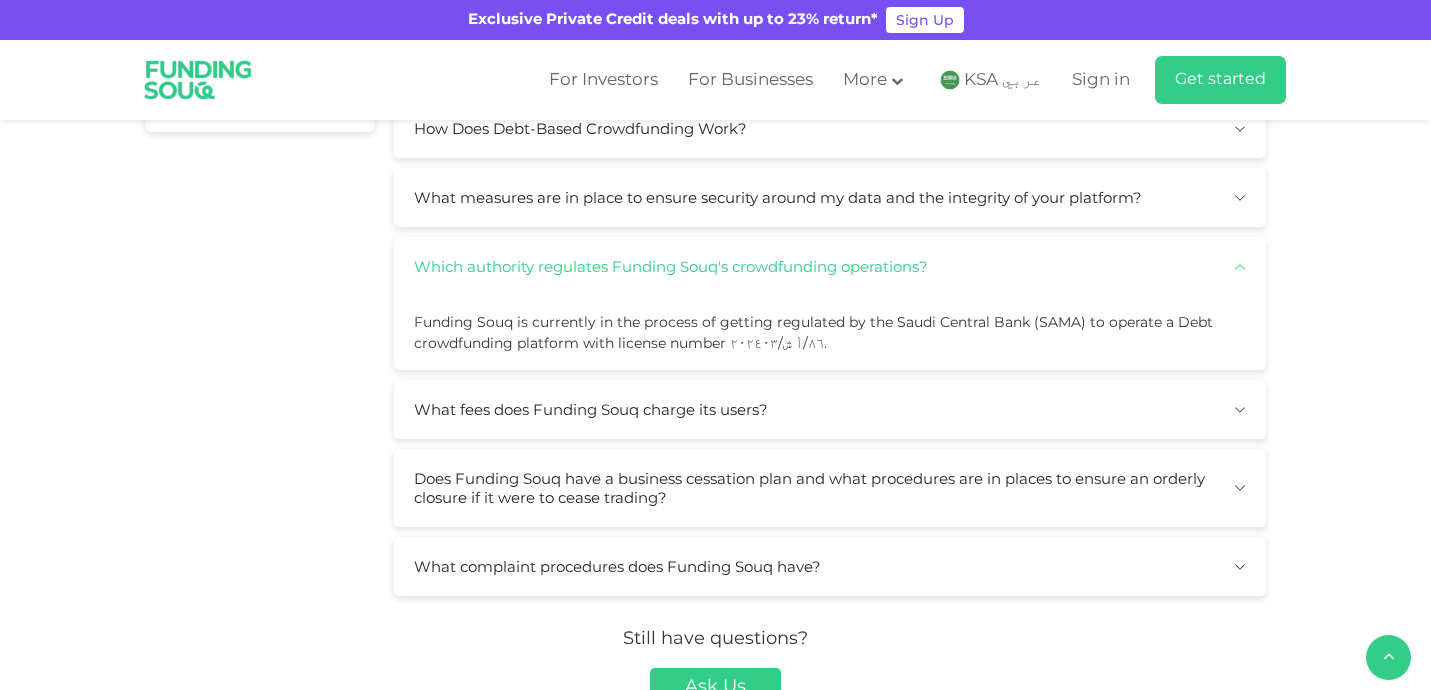 click on "Which authority regulates Funding Souq's crowdfunding operations?" at bounding box center [830, 266] 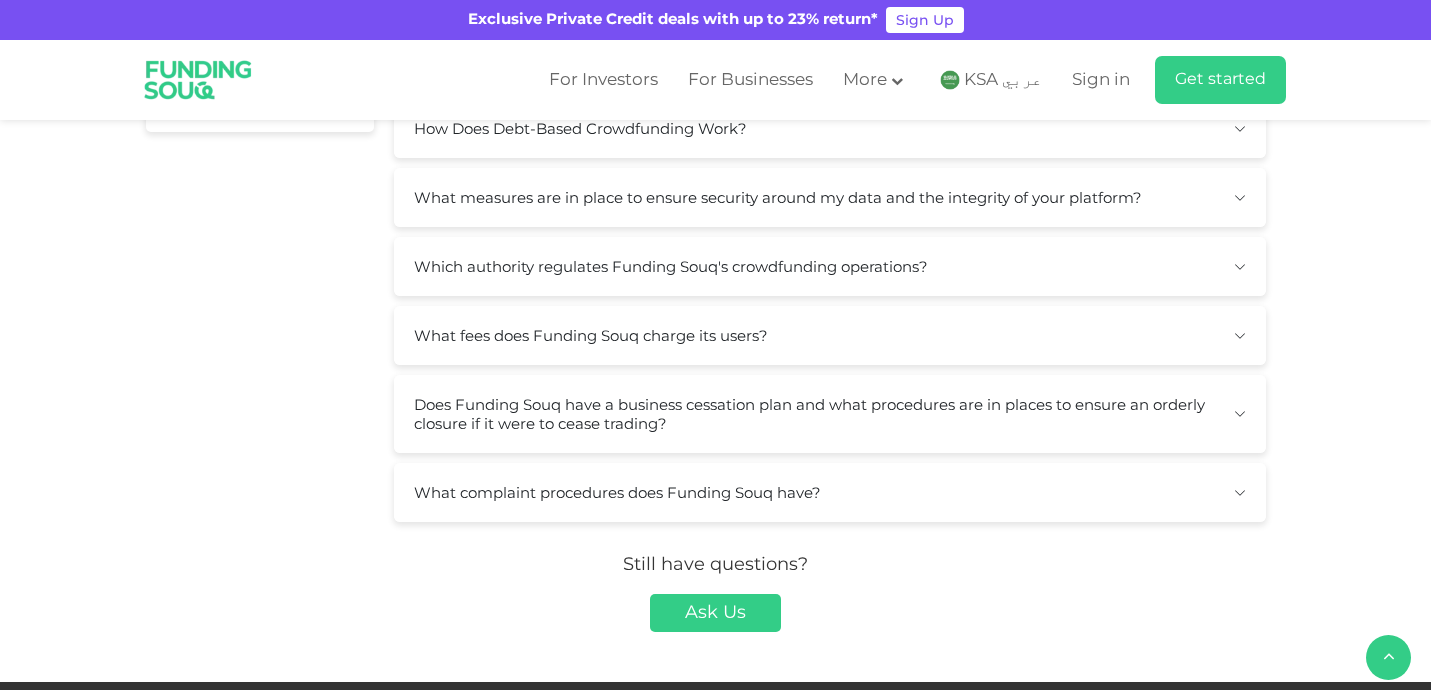 click on "What fees does Funding Souq charge its users?" at bounding box center (830, 335) 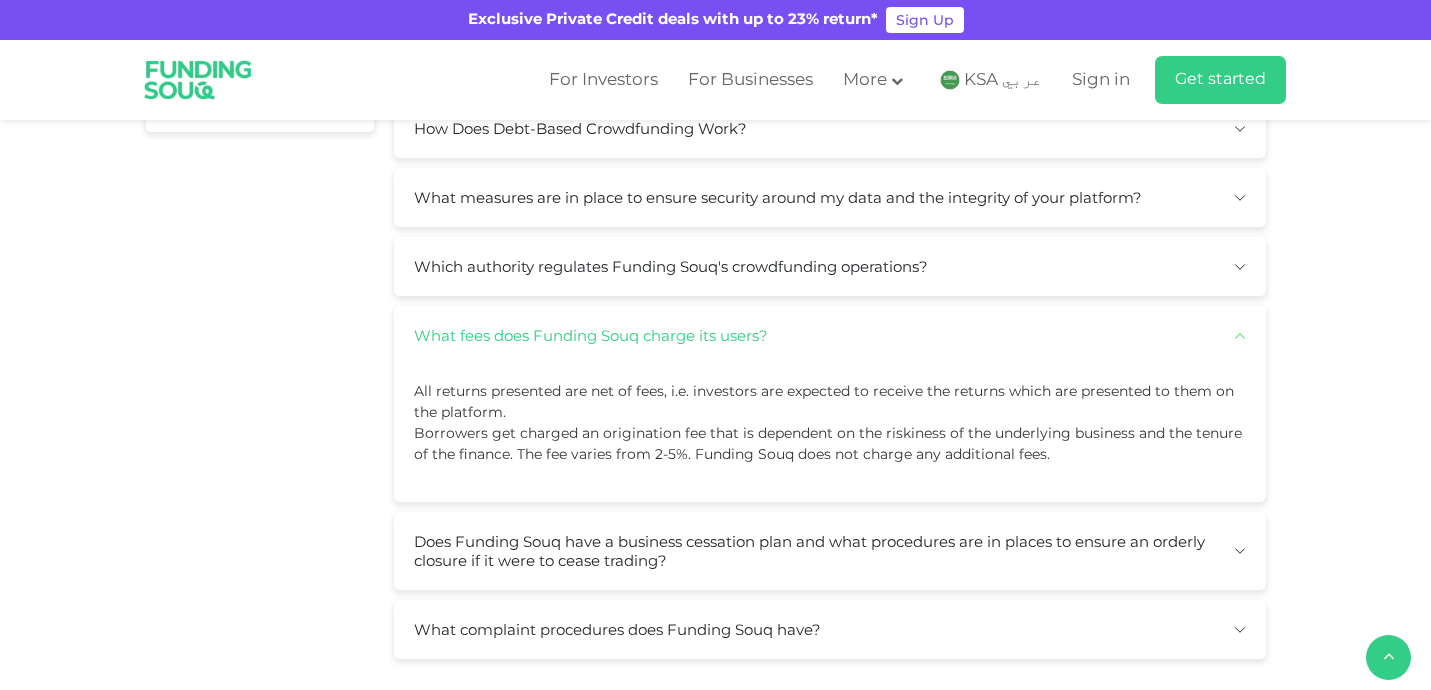 click on "What fees does Funding Souq charge its users?" at bounding box center [830, 335] 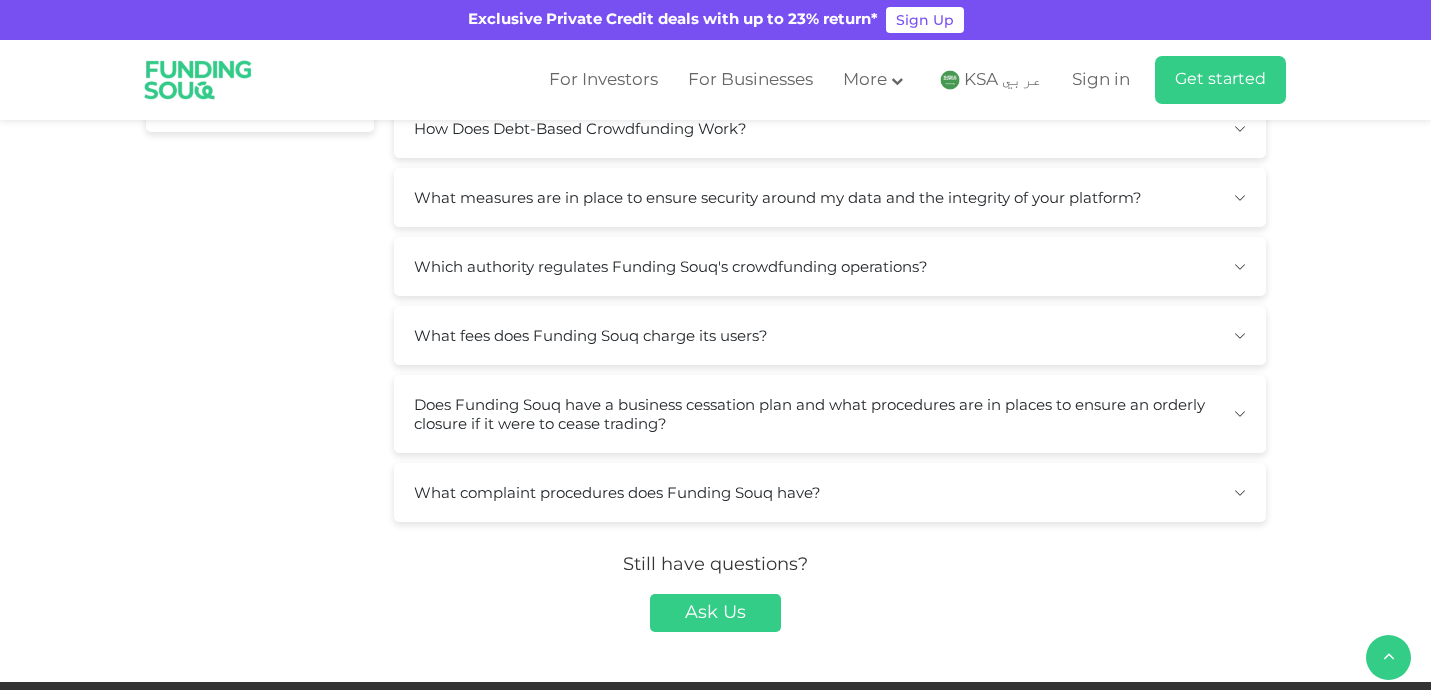 click on "Does Funding Souq have a business cessation plan and what procedures are in places to ensure an orderly closure if it were to cease trading?" at bounding box center [830, 414] 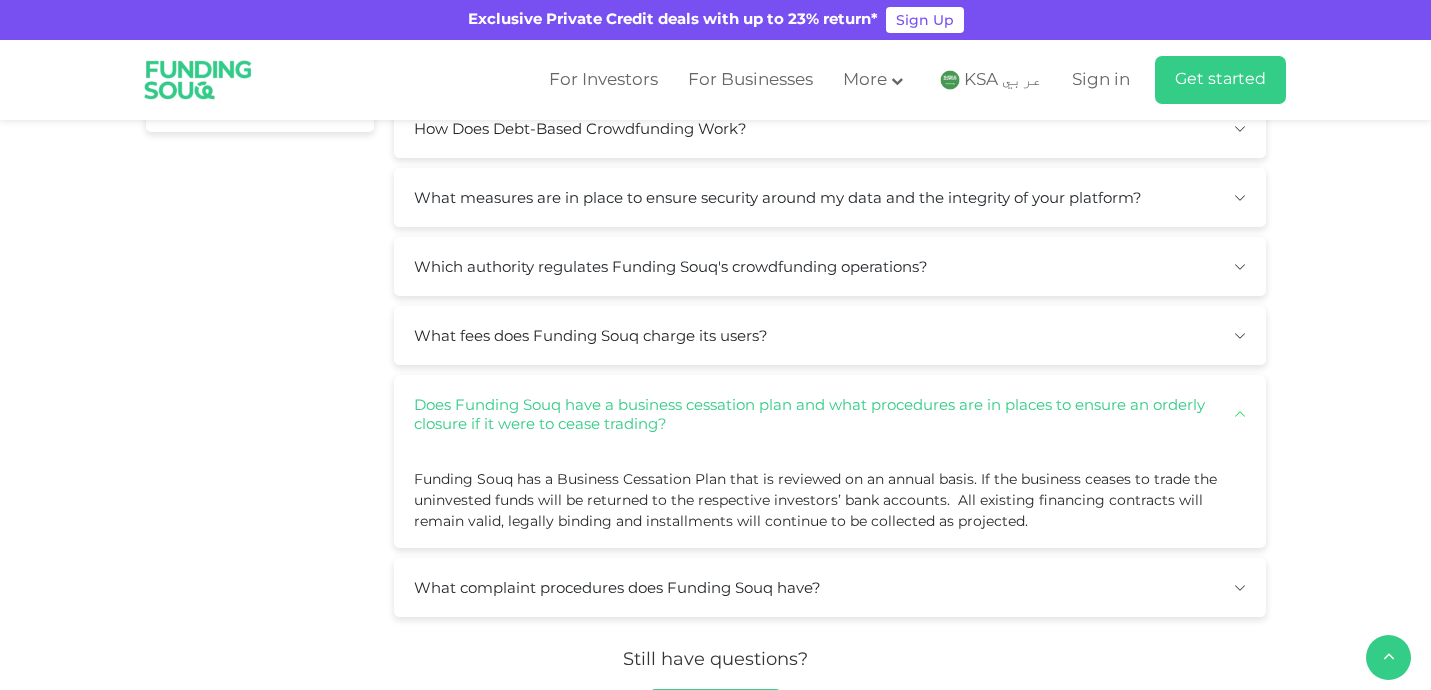 click on "Does Funding Souq have a business cessation plan and what procedures are in places to ensure an orderly closure if it were to cease trading?" at bounding box center (830, 414) 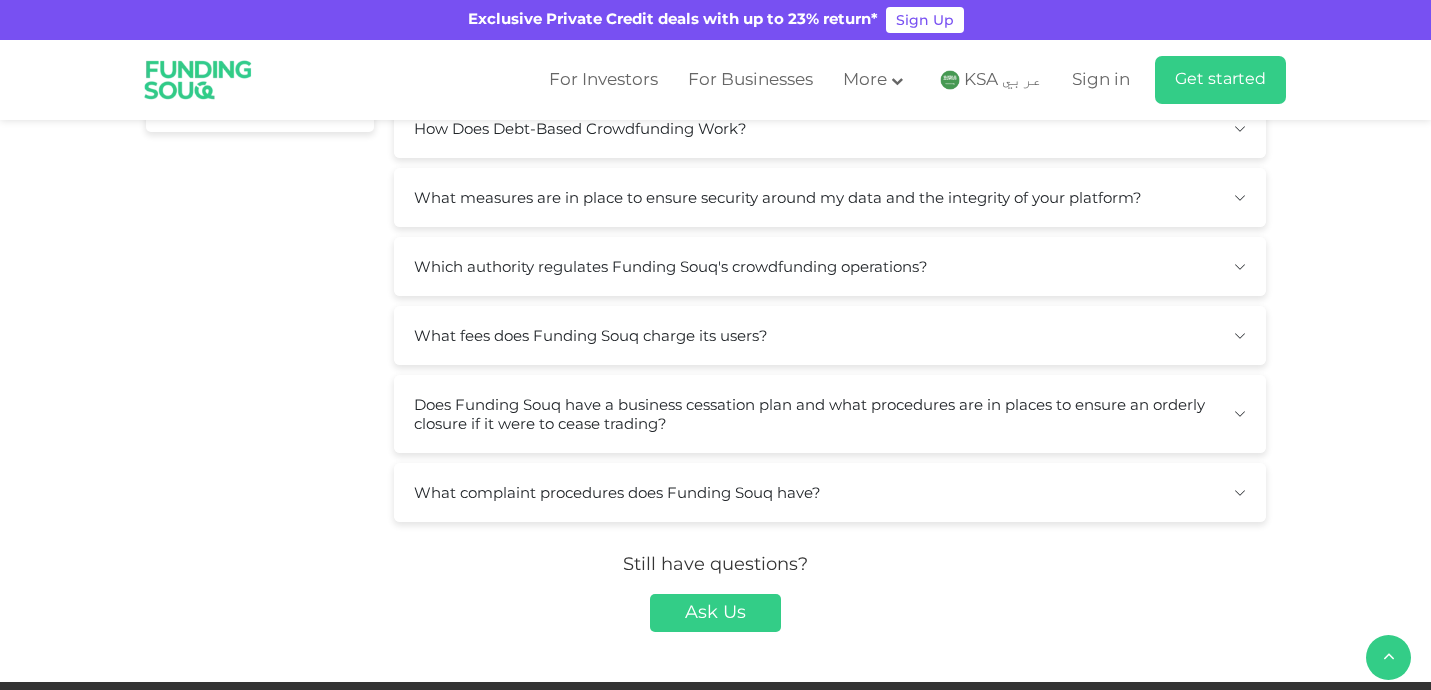click on "Does Funding Souq have a business cessation plan and what procedures are in places to ensure an orderly closure if it were to cease trading?" at bounding box center (830, 414) 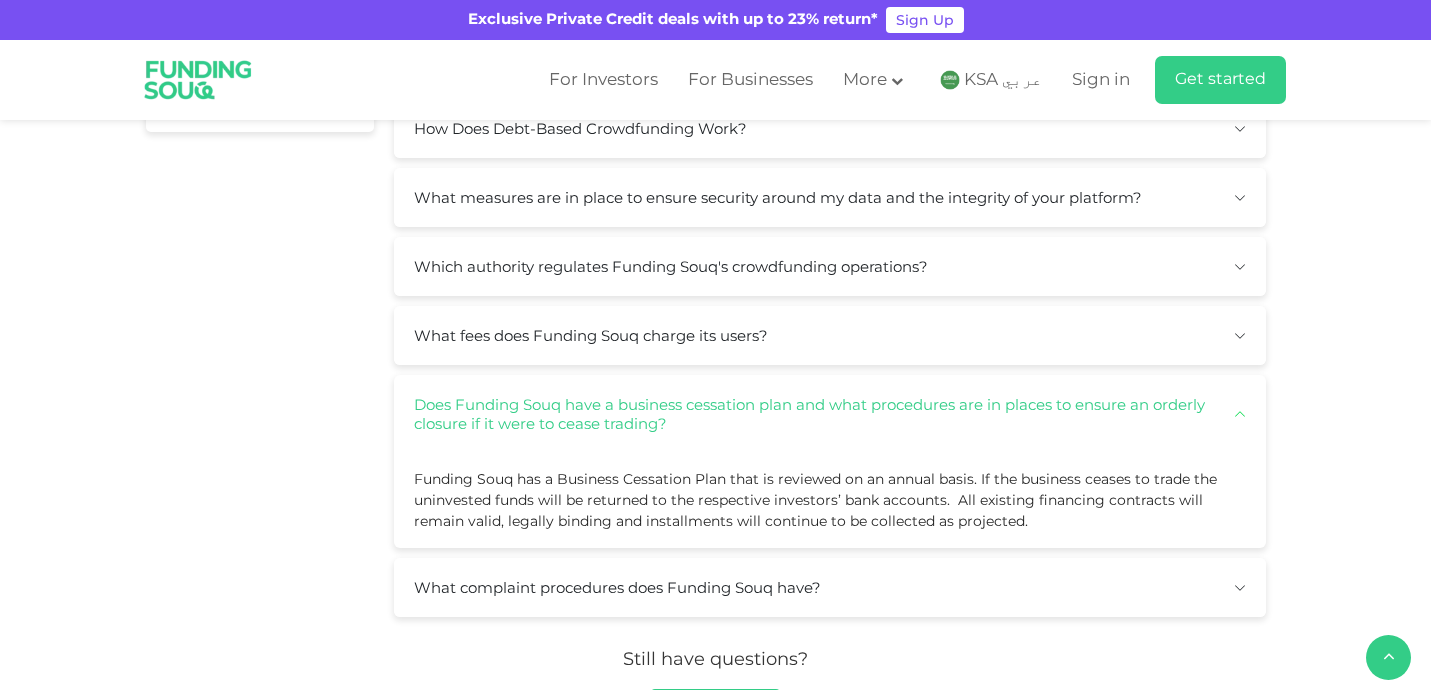 click on "Does Funding Souq have a business cessation plan and what procedures are in places to ensure an orderly closure if it were to cease trading?" at bounding box center (830, 414) 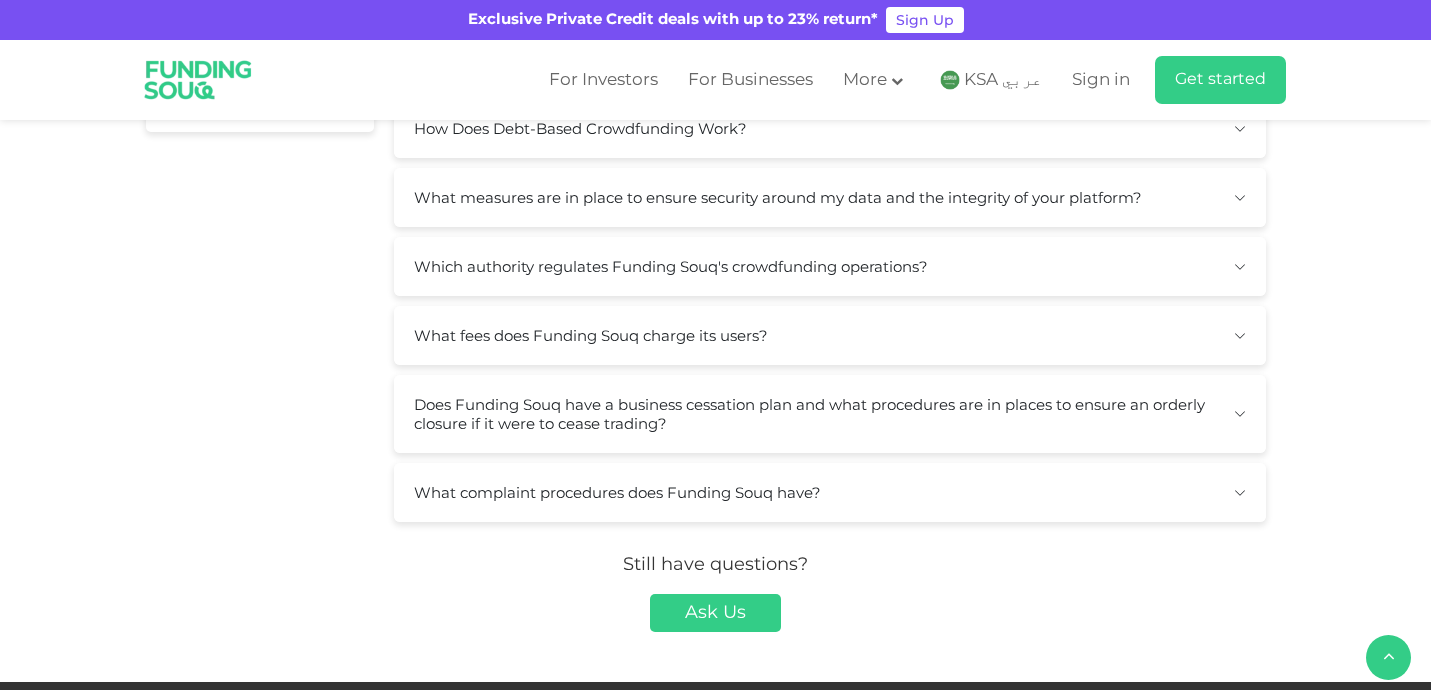 click on "What complaint procedures does Funding Souq have?" at bounding box center [830, 492] 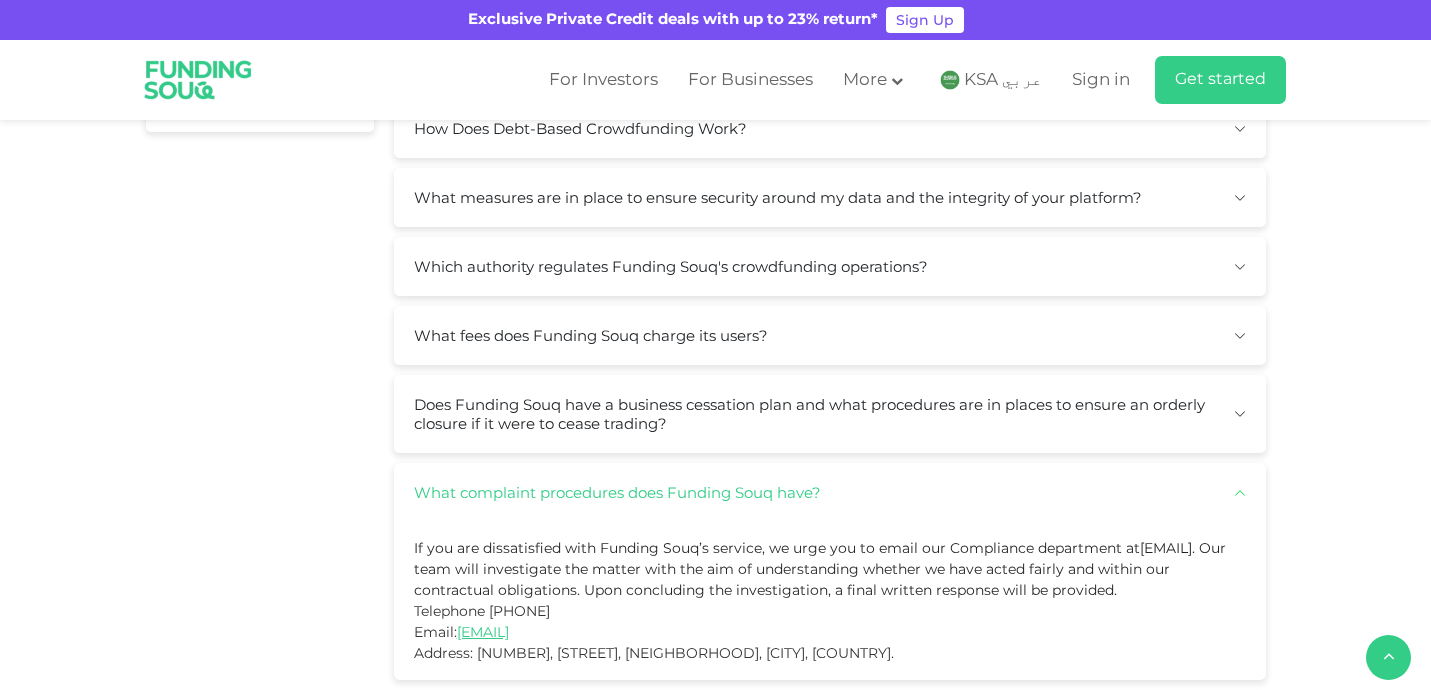 click on "What complaint procedures does Funding Souq have?" at bounding box center (830, 492) 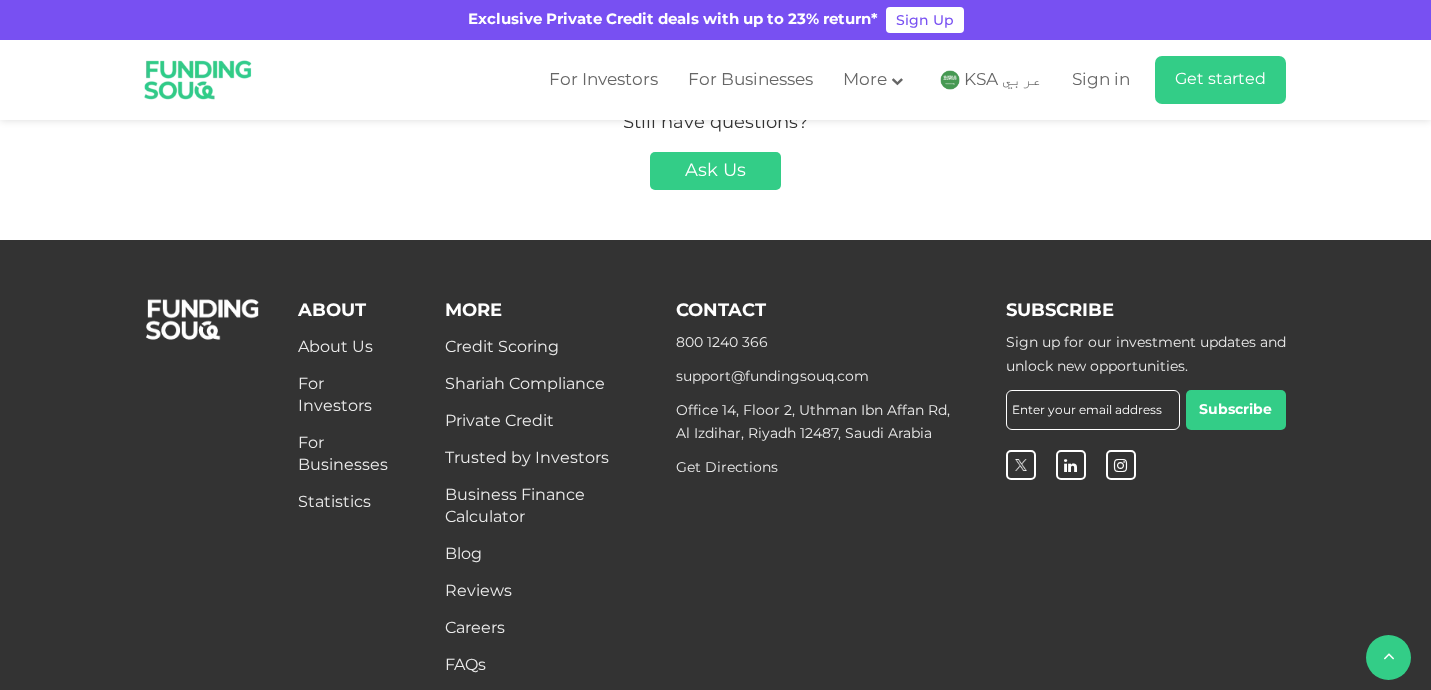 scroll, scrollTop: 1026, scrollLeft: 0, axis: vertical 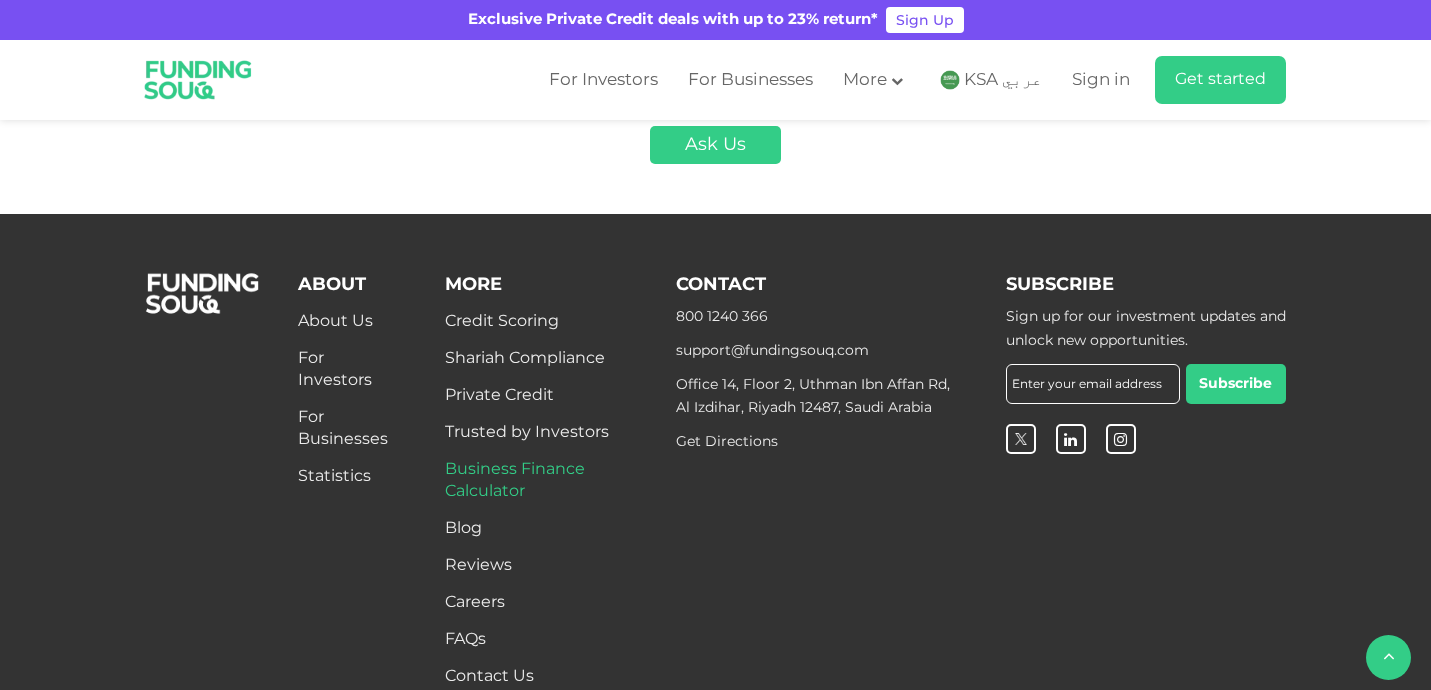 click on "Business Finance Calculator" at bounding box center (515, 480) 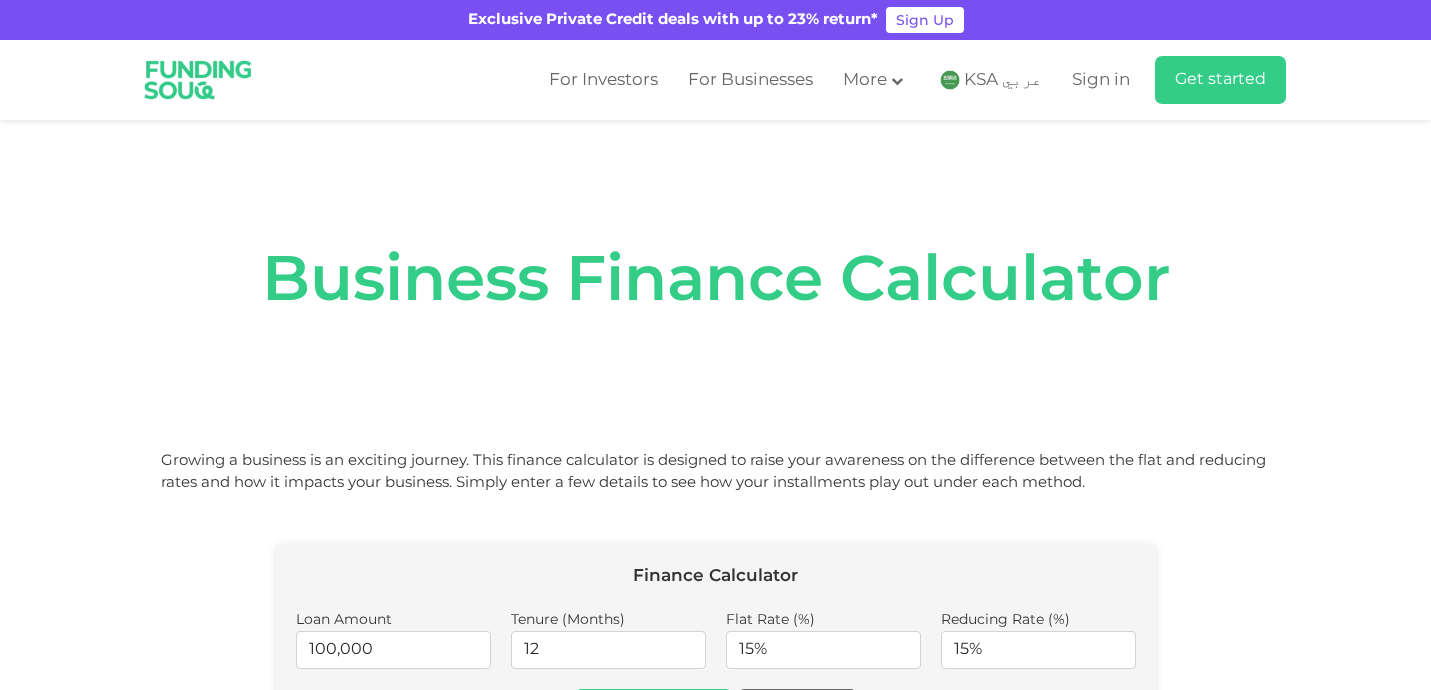 scroll, scrollTop: 381, scrollLeft: 0, axis: vertical 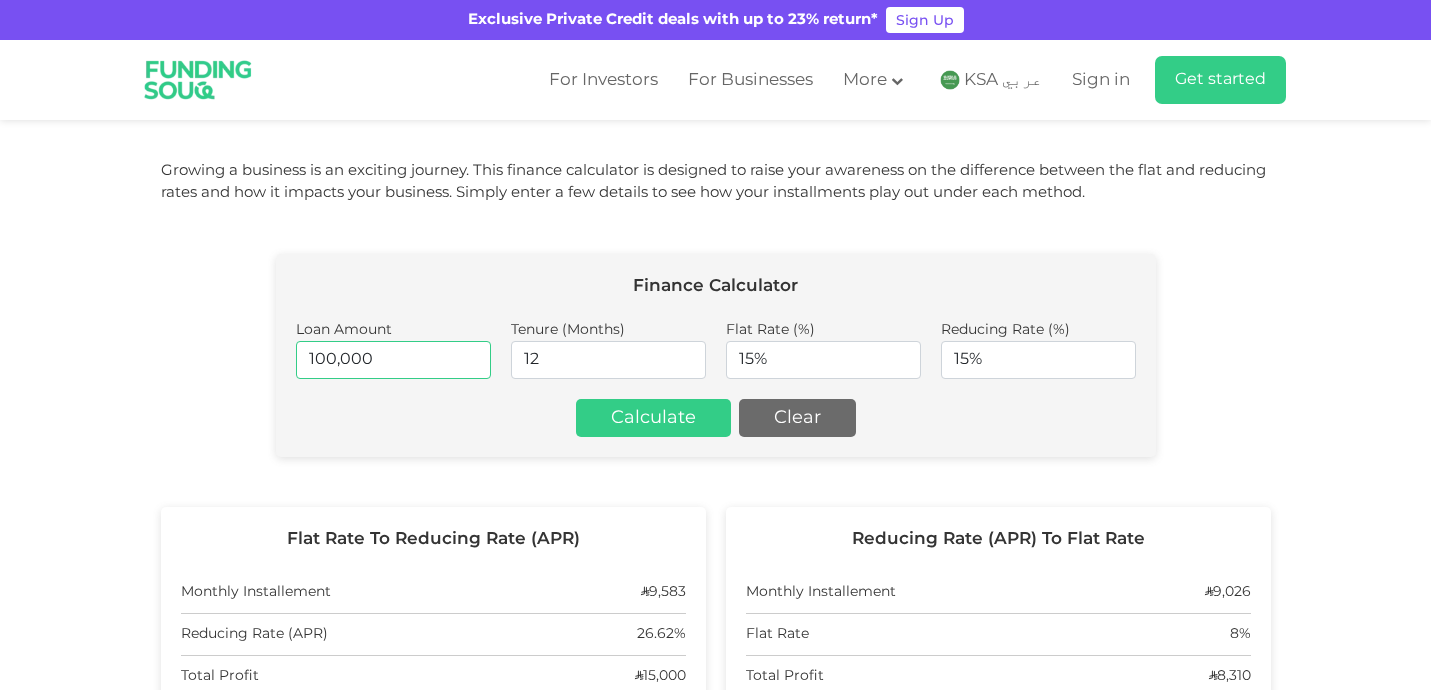 click on "100,000" at bounding box center [393, 360] 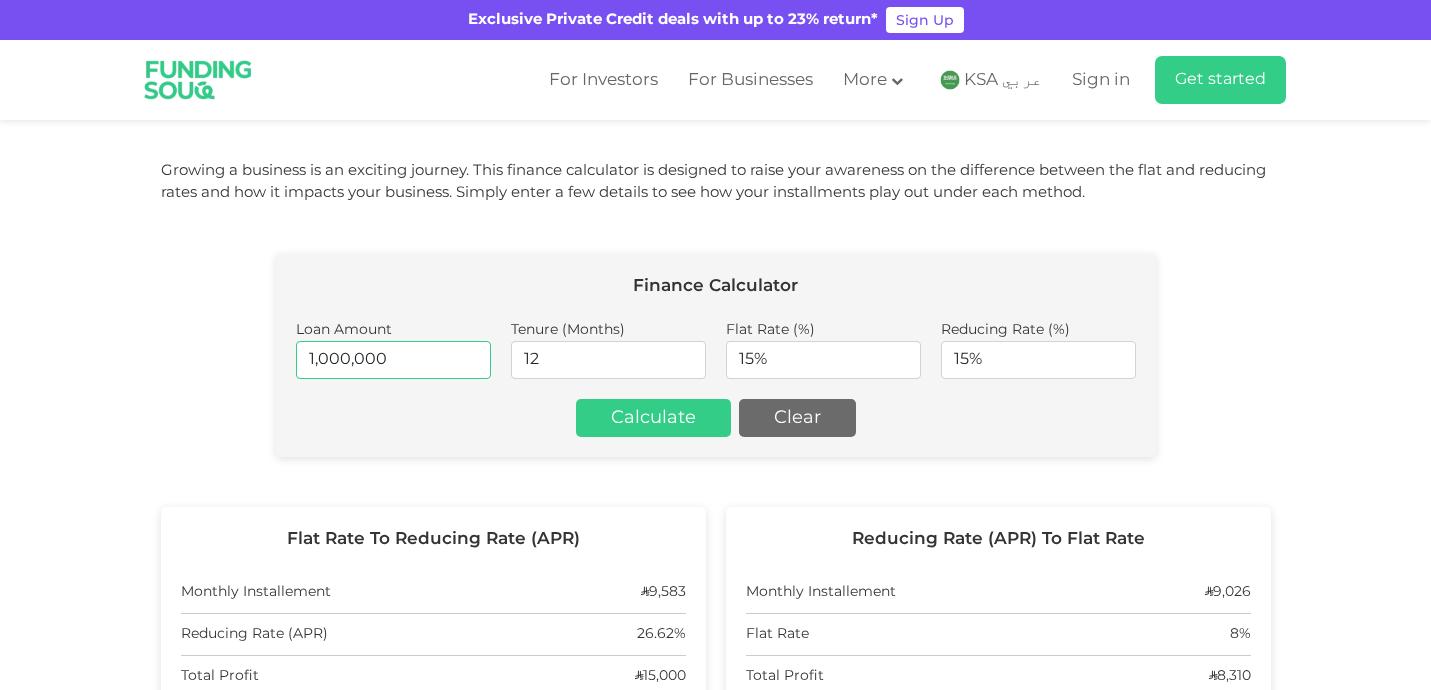type on "1,000,000" 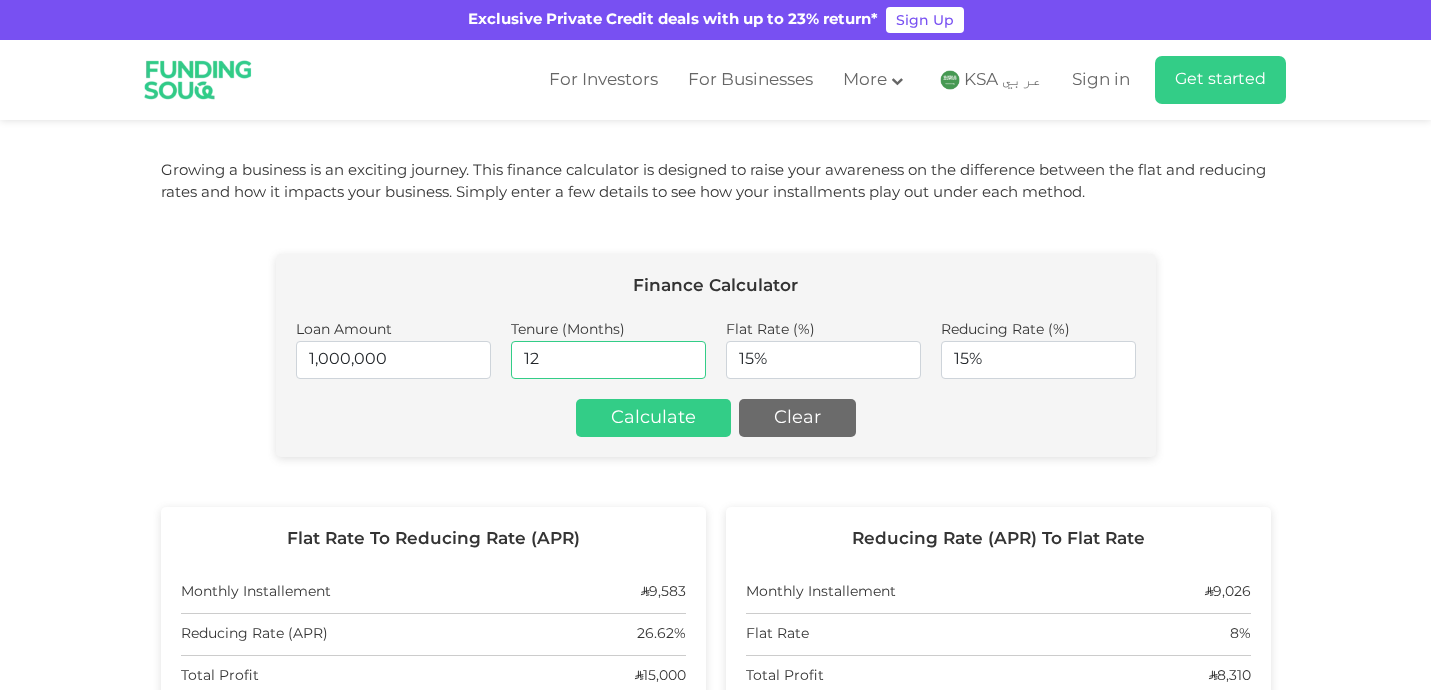drag, startPoint x: 627, startPoint y: 361, endPoint x: 543, endPoint y: 361, distance: 84 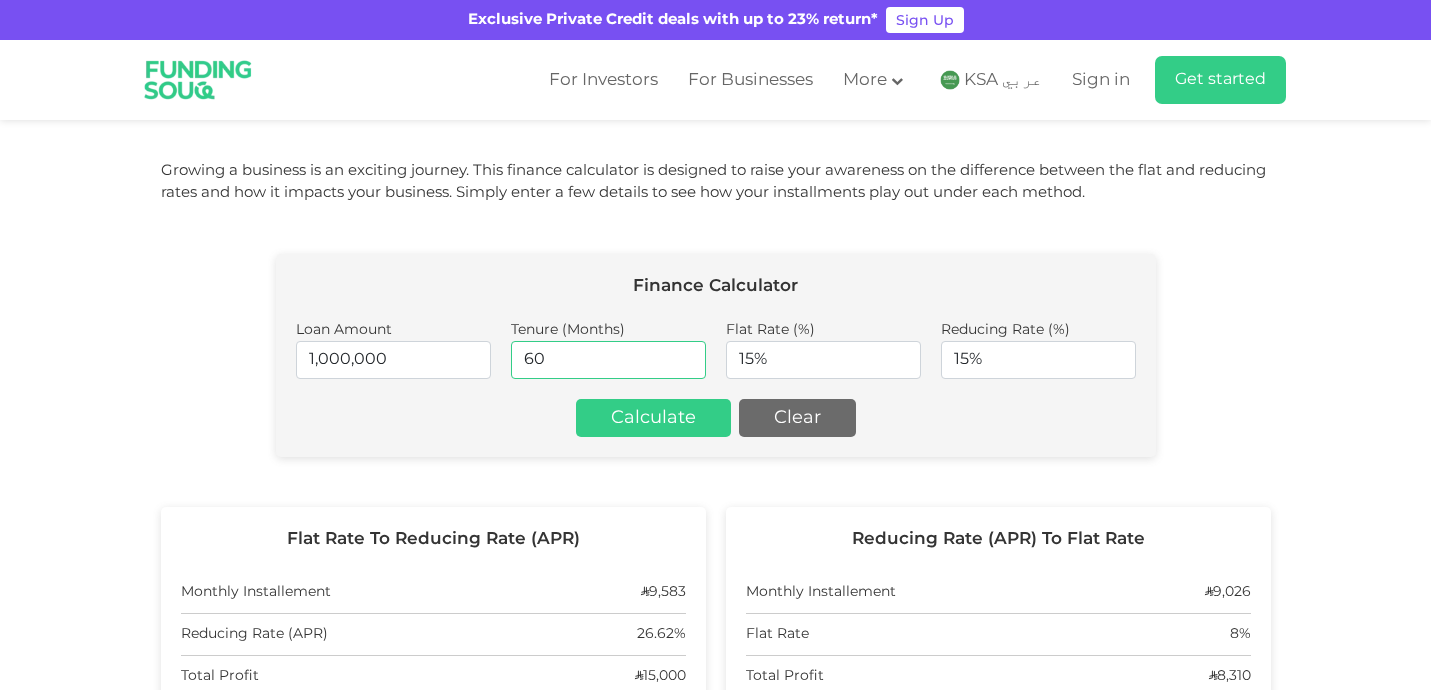 type on "60" 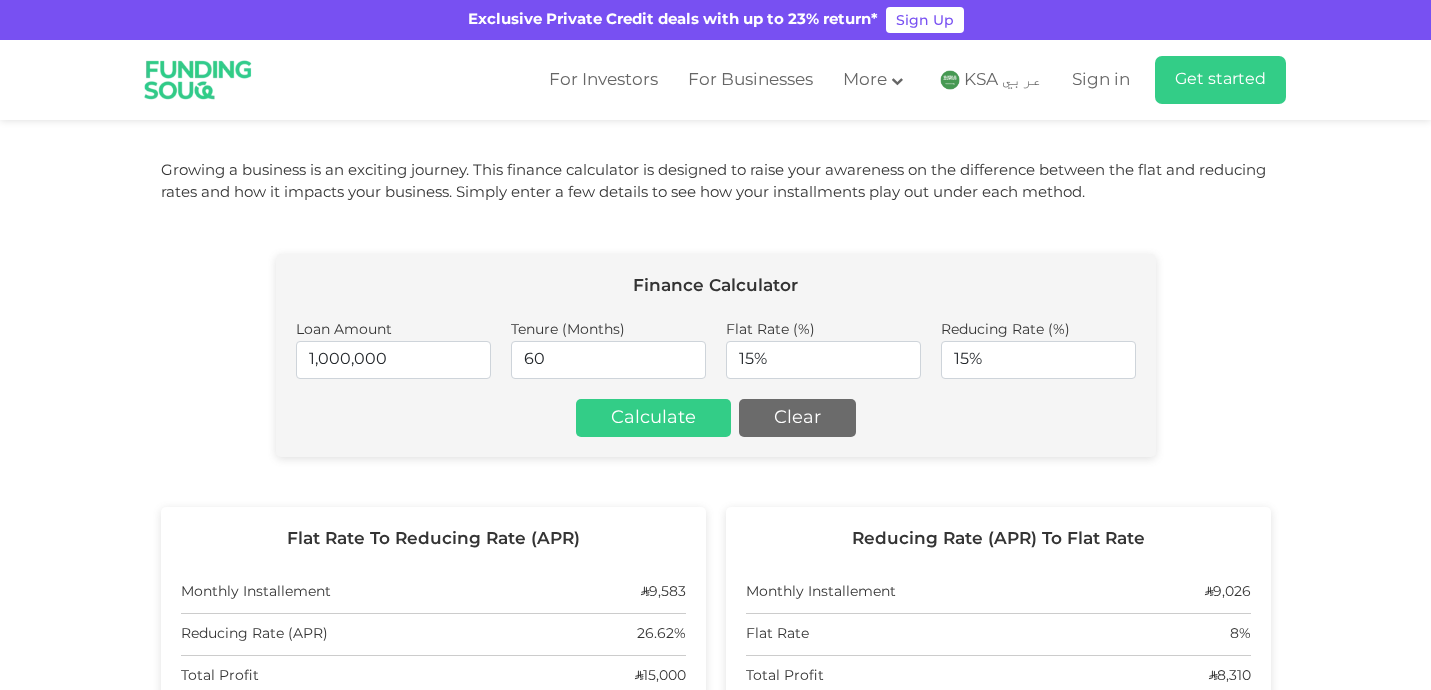 click on "Finance calculator
Loan Amount
1,000,000
Tenure (Months)
60
Flat Rate (%)
15%
Reducing Rate (%)
15%
Calculate
Clear" at bounding box center [716, 355] 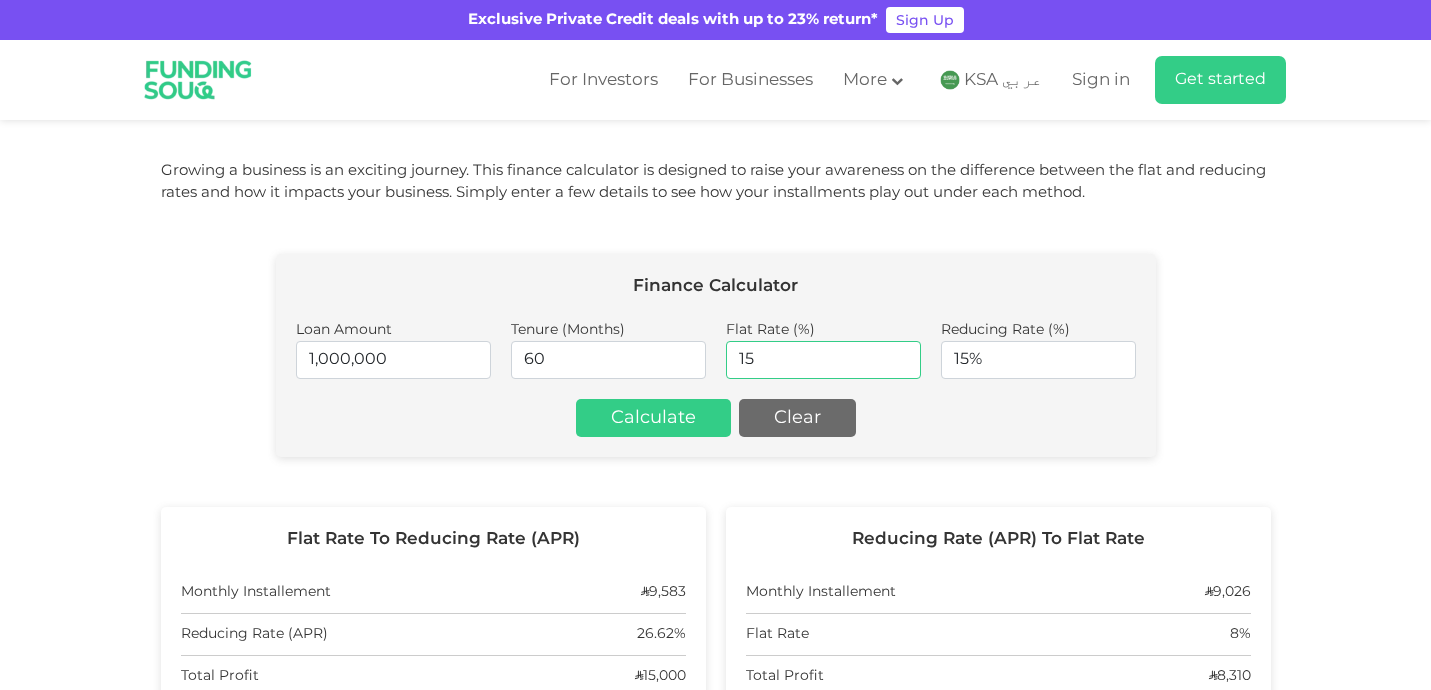 click on "15" at bounding box center [823, 360] 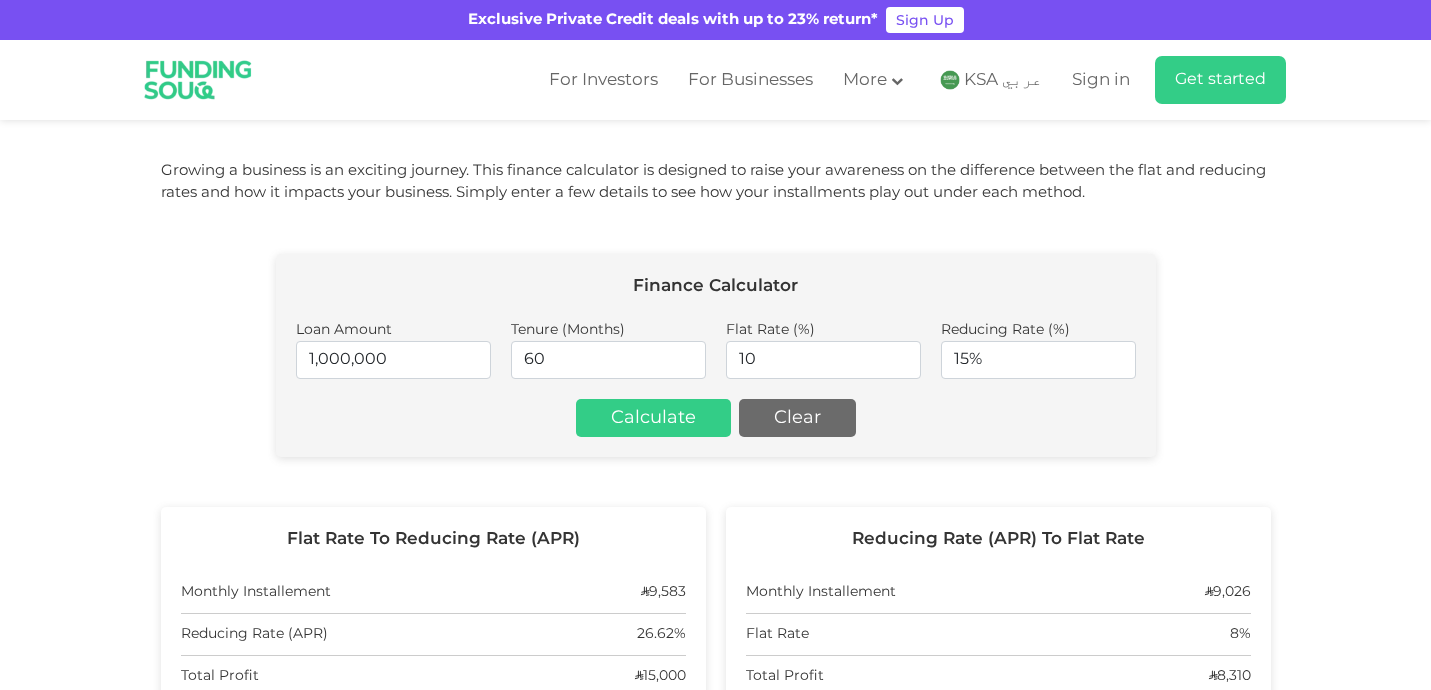 type on "10%" 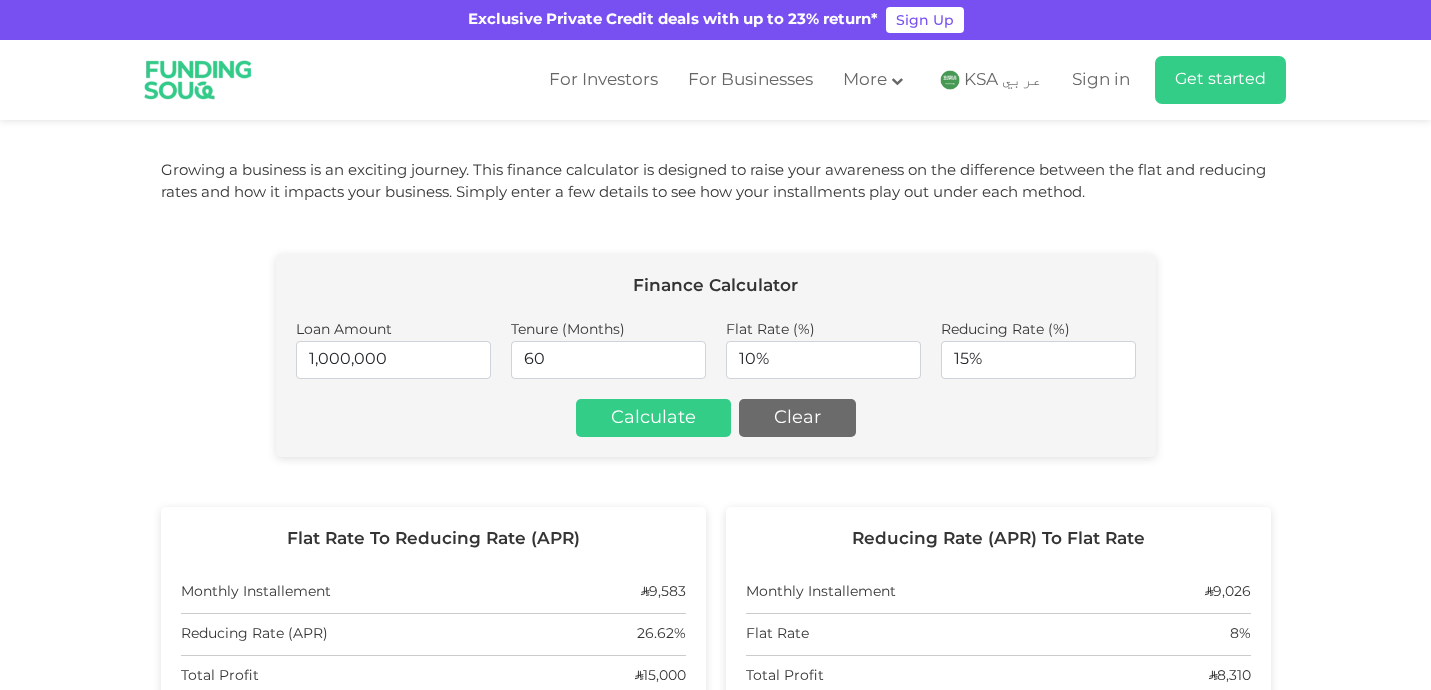 click on "Finance calculator
Loan Amount
1,000,000
Tenure (Months)
60
Flat Rate (%)
10%
Reducing Rate (%)
15%
Calculate
Clear" at bounding box center [716, 355] 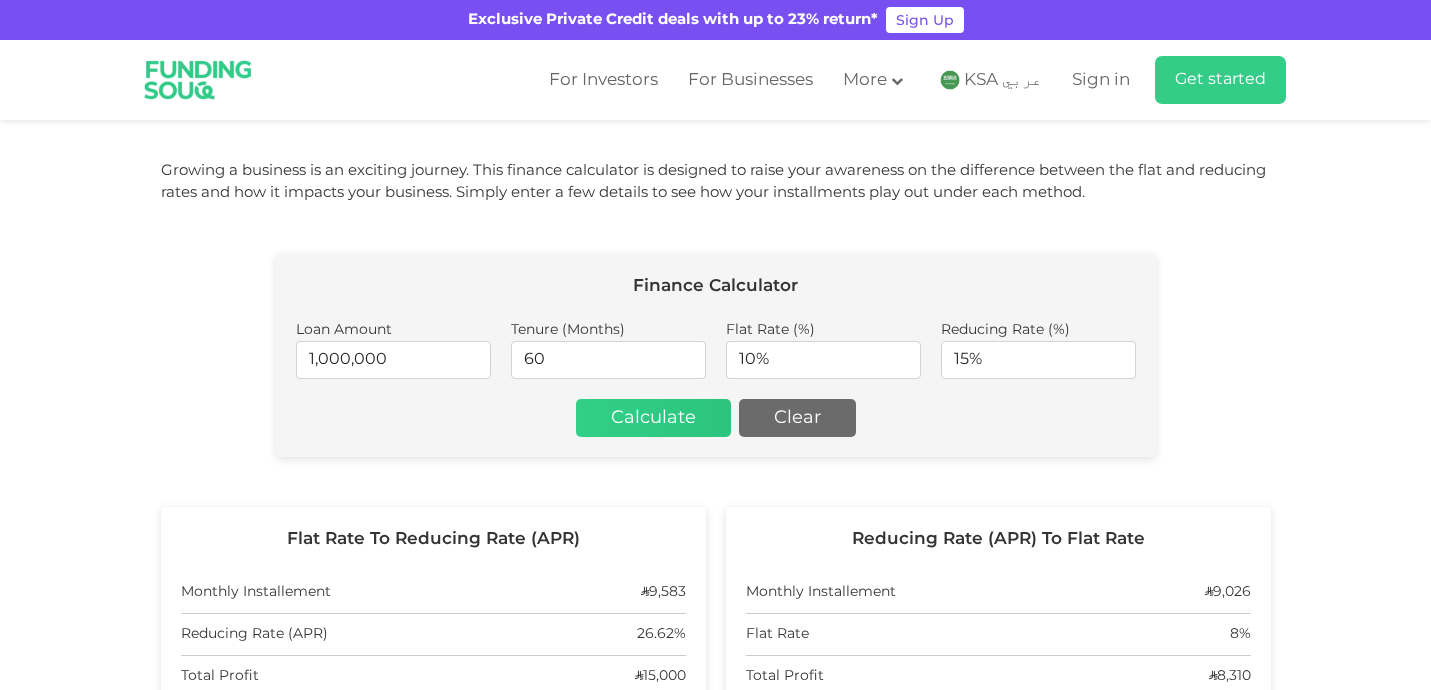click on "Calculate" at bounding box center [653, 418] 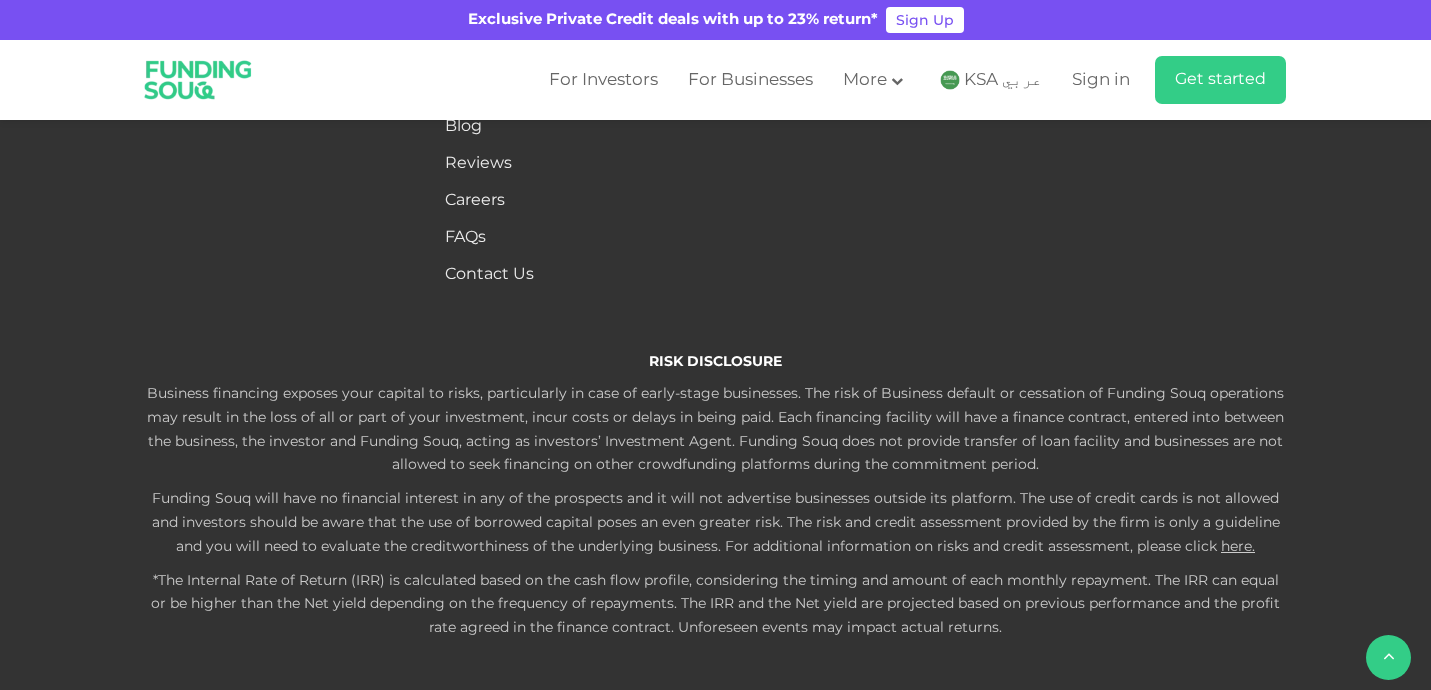 scroll, scrollTop: 2262, scrollLeft: 0, axis: vertical 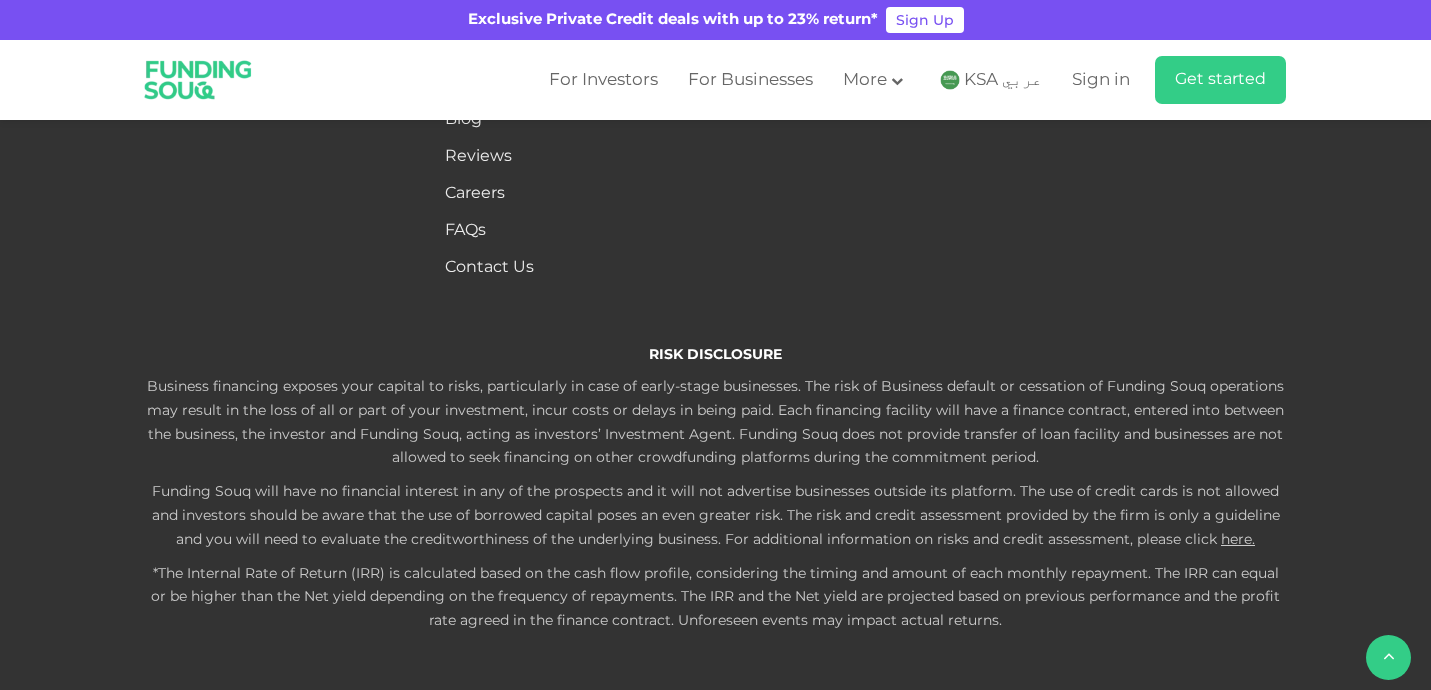 click on "Is it possible to have multiple contract facilities on the platform?" at bounding box center [716, -162] 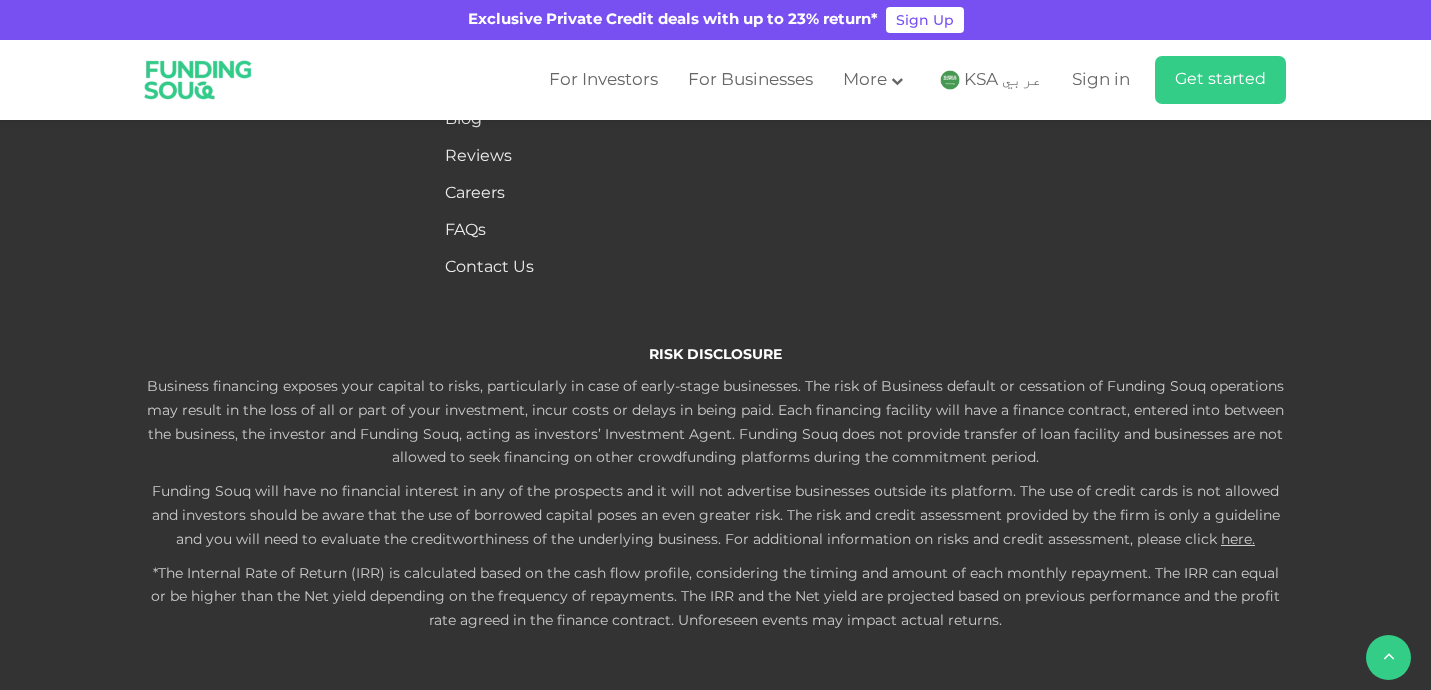 click on "Is it possible to have multiple contract facilities on the platform?" at bounding box center [716, -162] 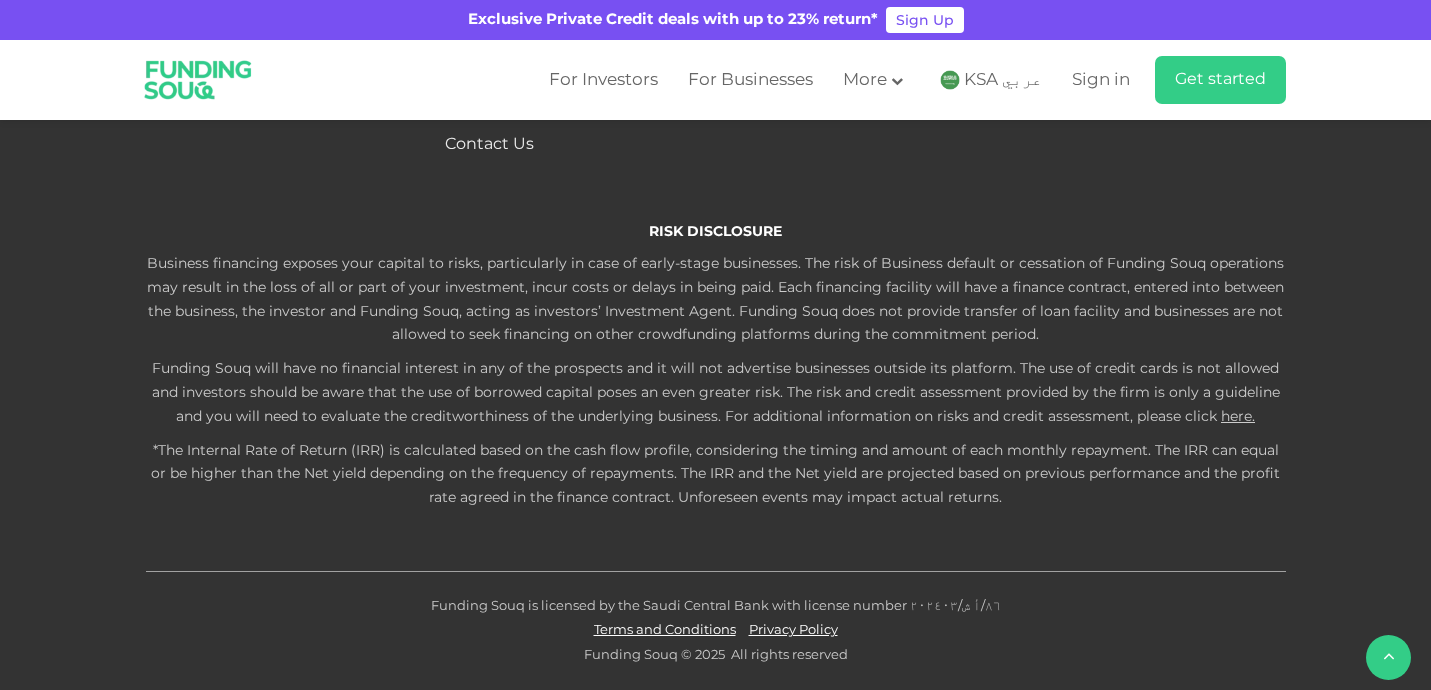 scroll, scrollTop: 2424, scrollLeft: 0, axis: vertical 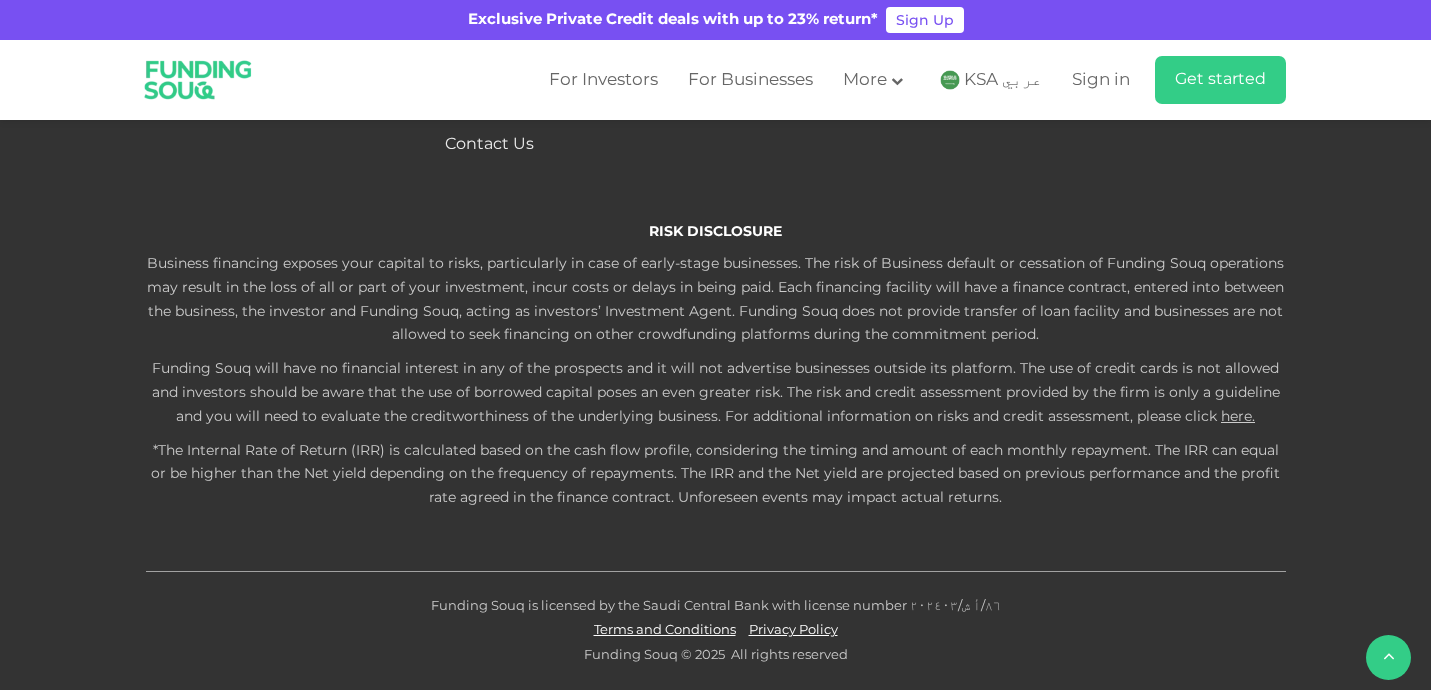 click on "What are the eligibility criteria for borrowers?" at bounding box center (716, -78) 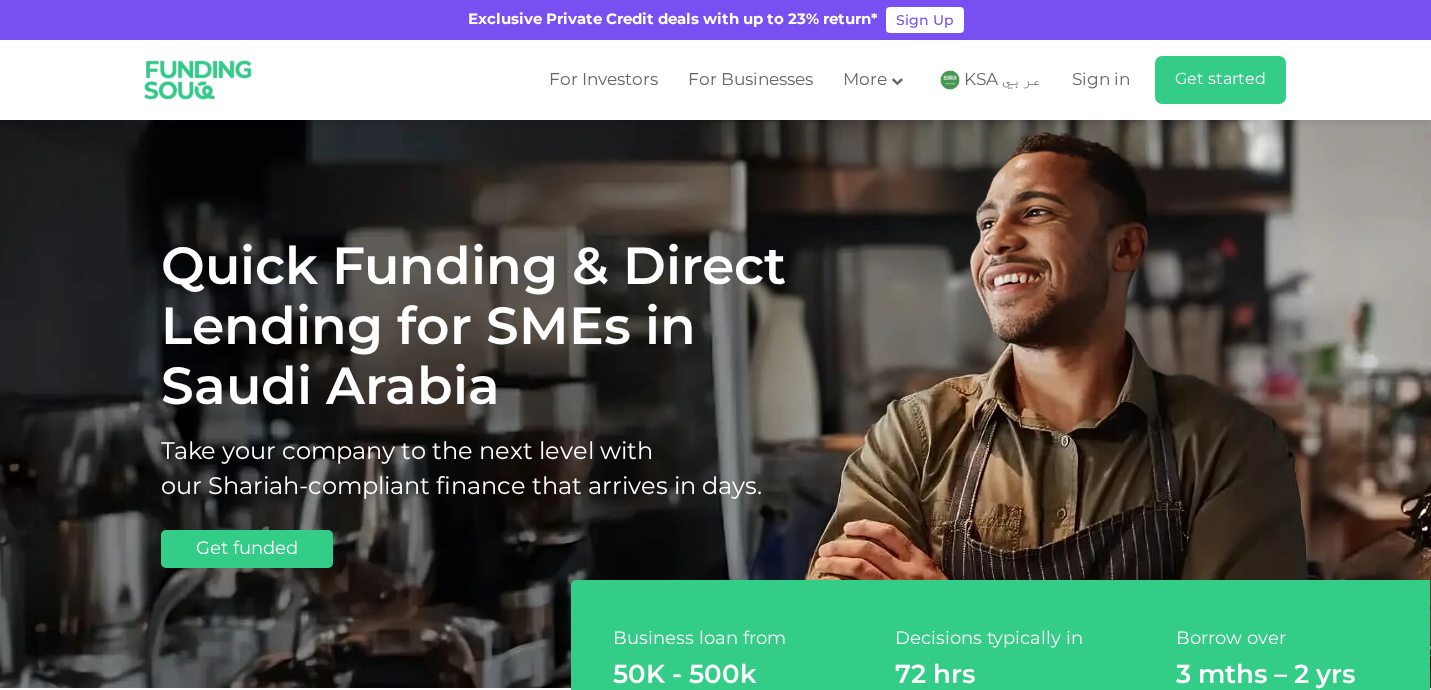 scroll, scrollTop: 0, scrollLeft: 0, axis: both 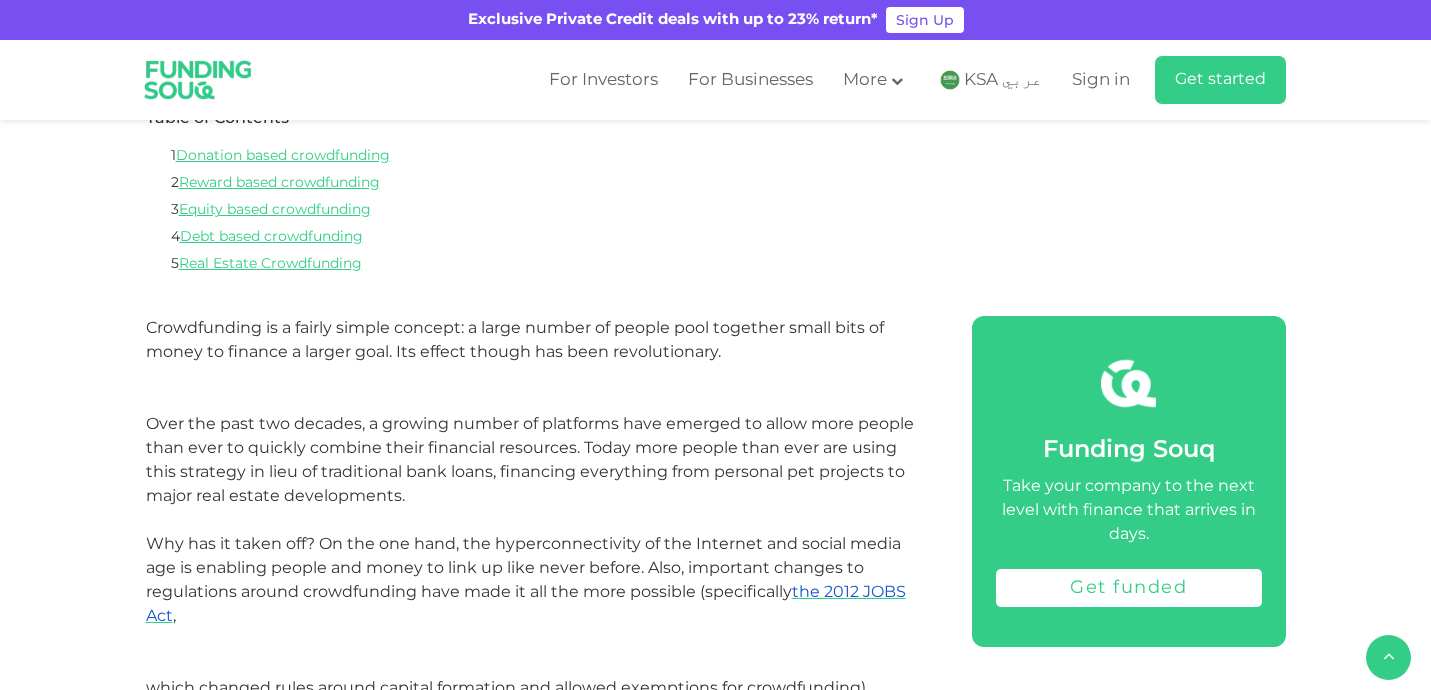 click on "3  Equity based crowdfunding" at bounding box center (716, 210) 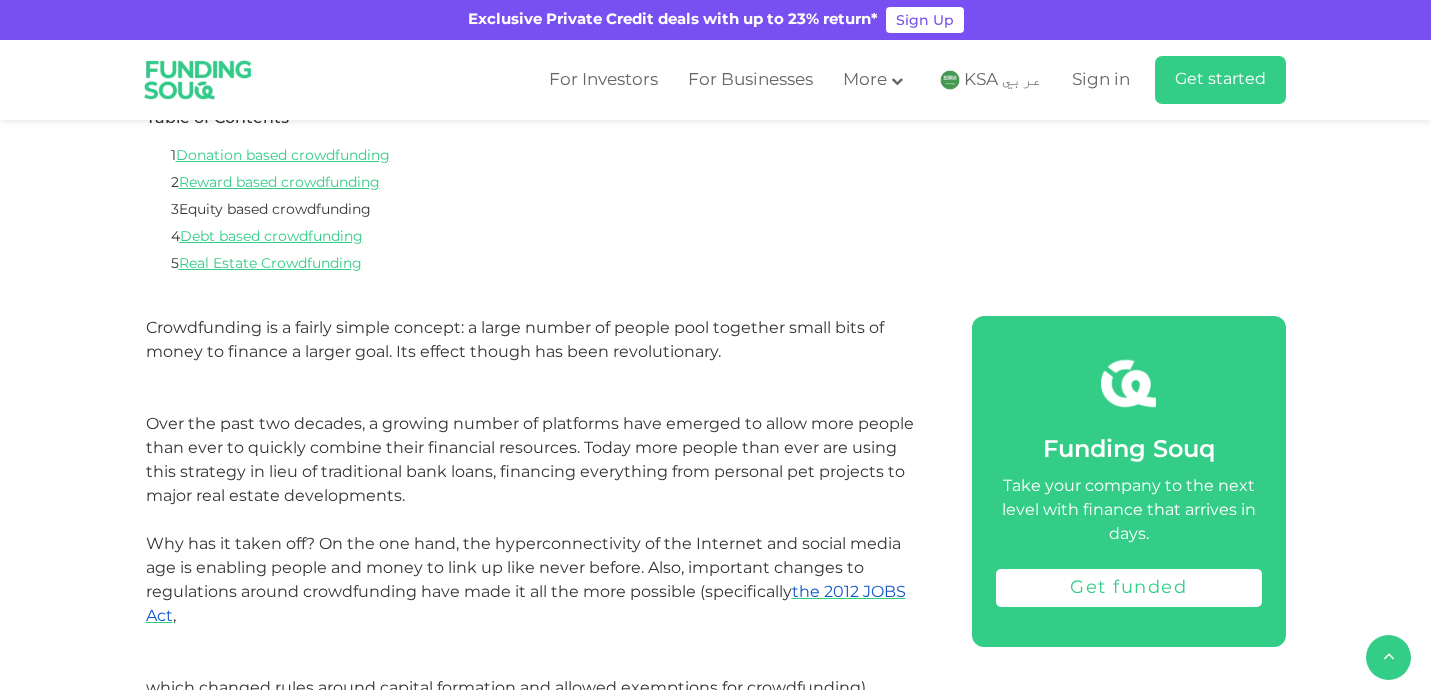 click on "Equity based crowdfunding" at bounding box center [275, 210] 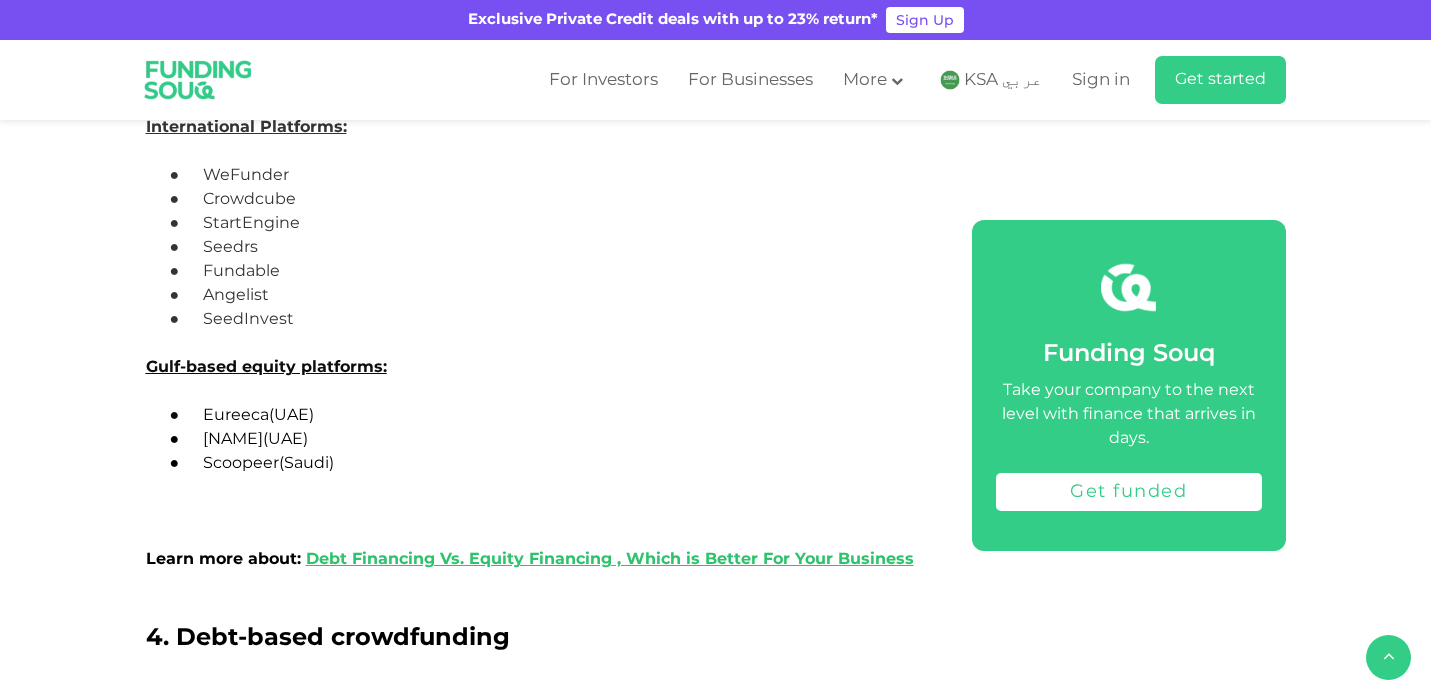 scroll, scrollTop: 3698, scrollLeft: 0, axis: vertical 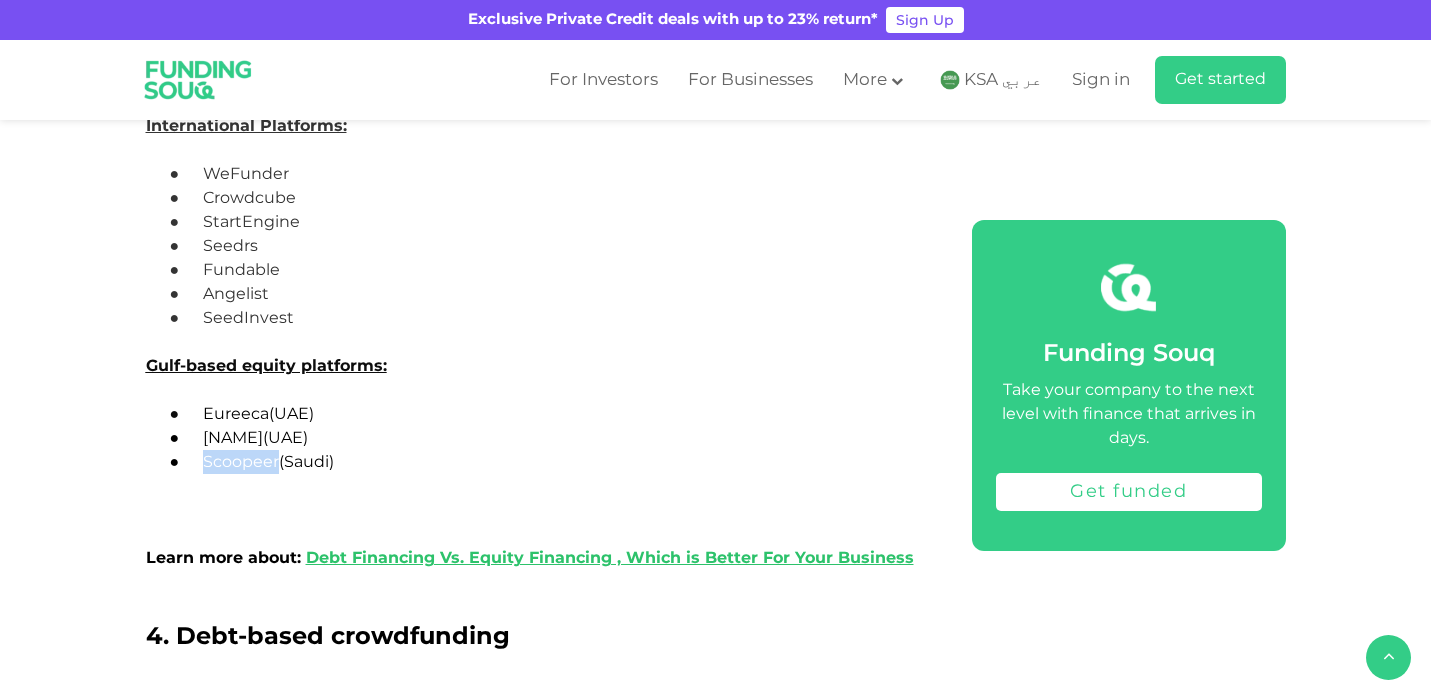 drag, startPoint x: 204, startPoint y: 513, endPoint x: 280, endPoint y: 512, distance: 76.00658 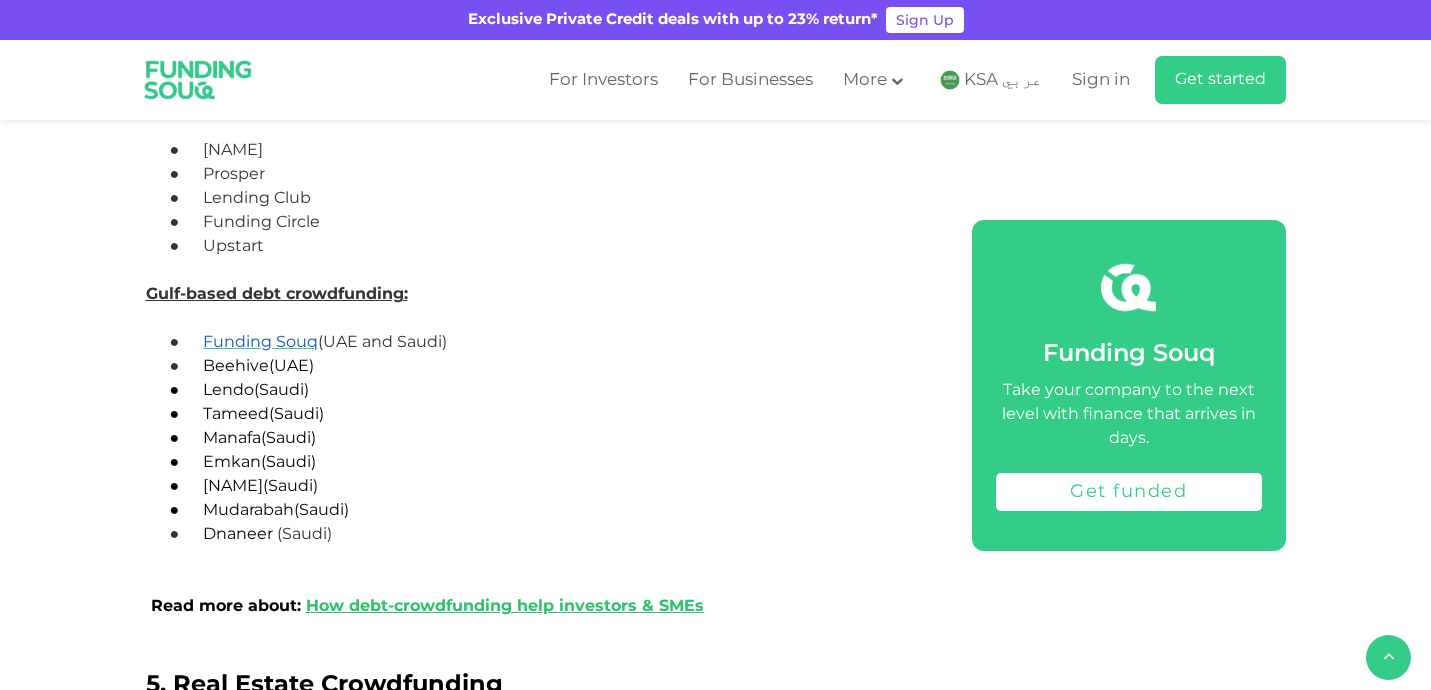 scroll, scrollTop: 4806, scrollLeft: 0, axis: vertical 